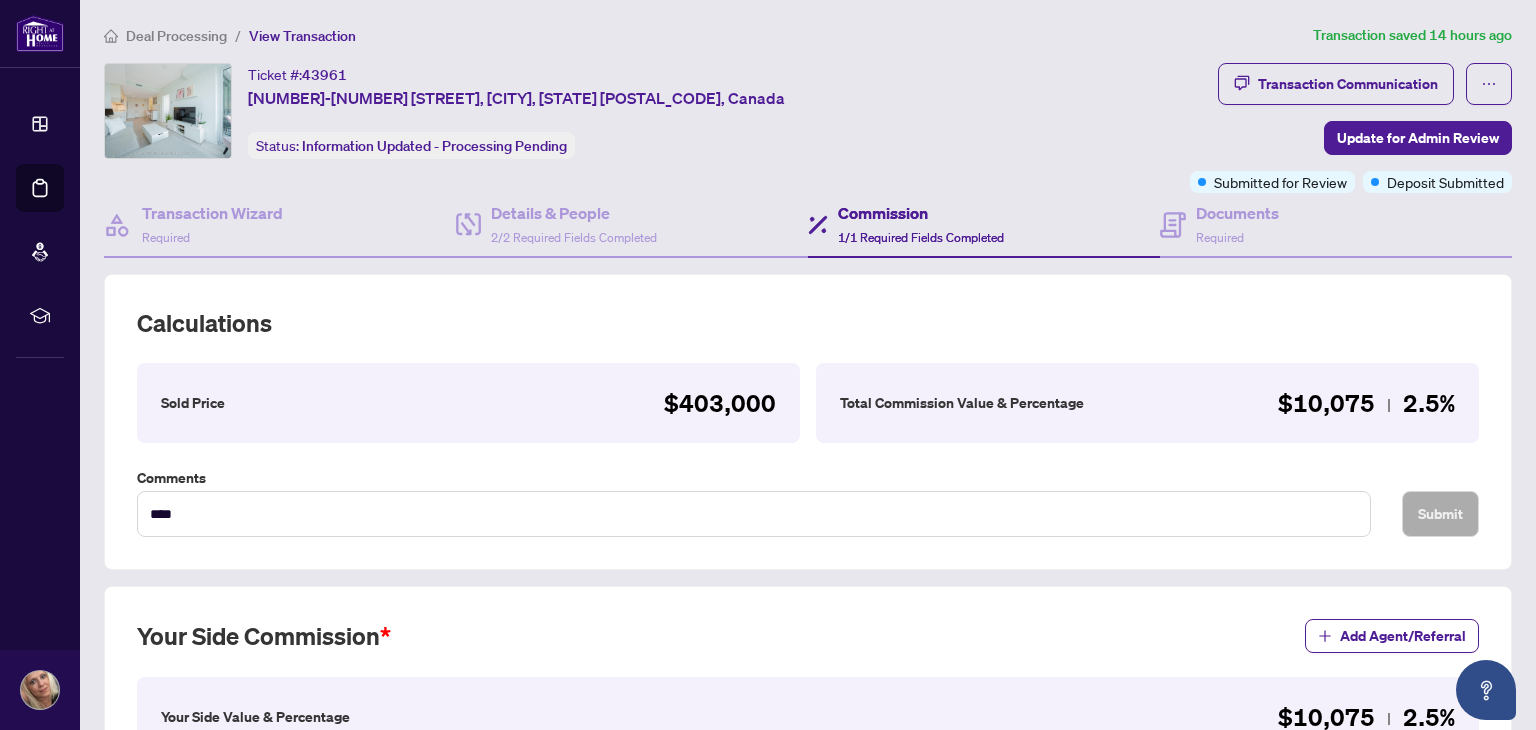 scroll, scrollTop: 0, scrollLeft: 0, axis: both 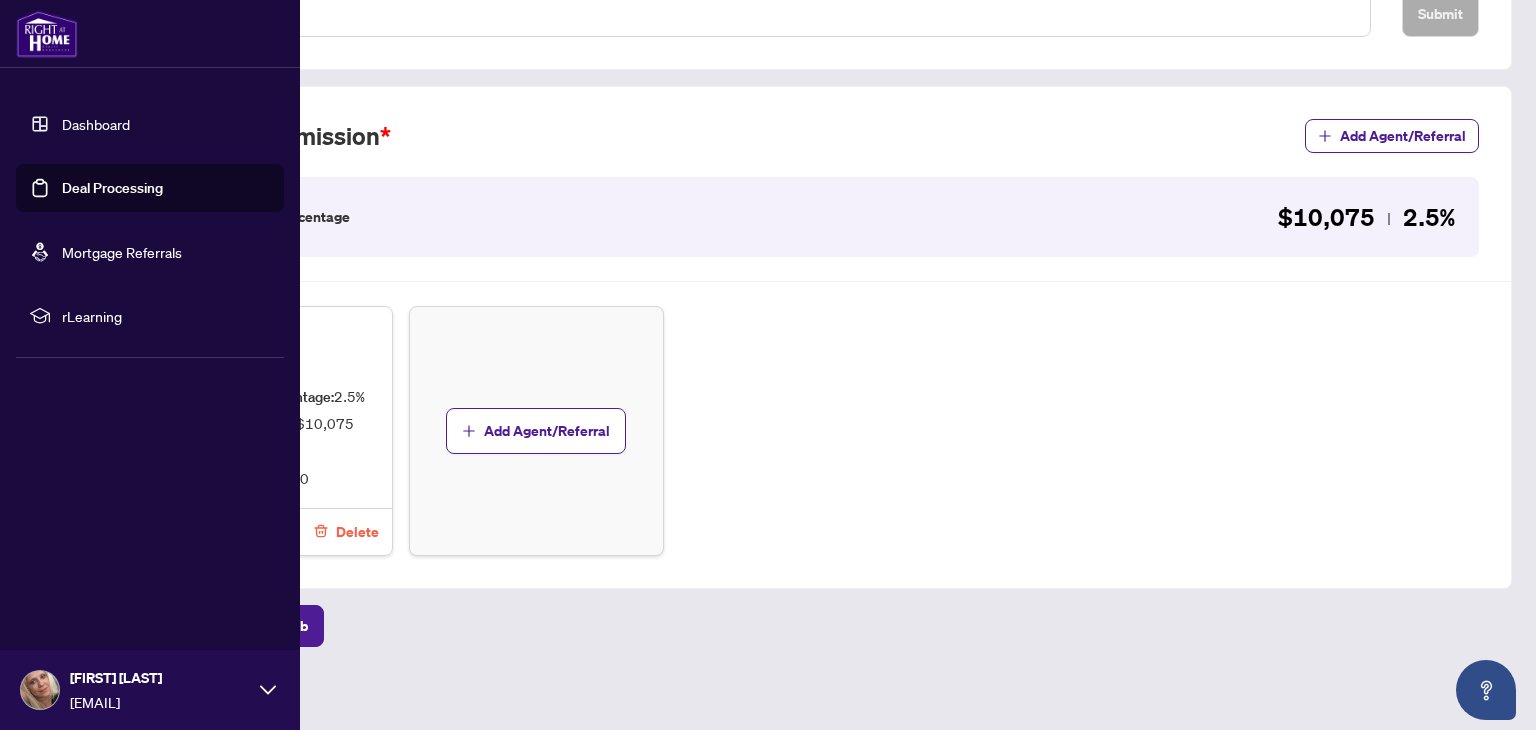 click on "Dashboard" at bounding box center [96, 124] 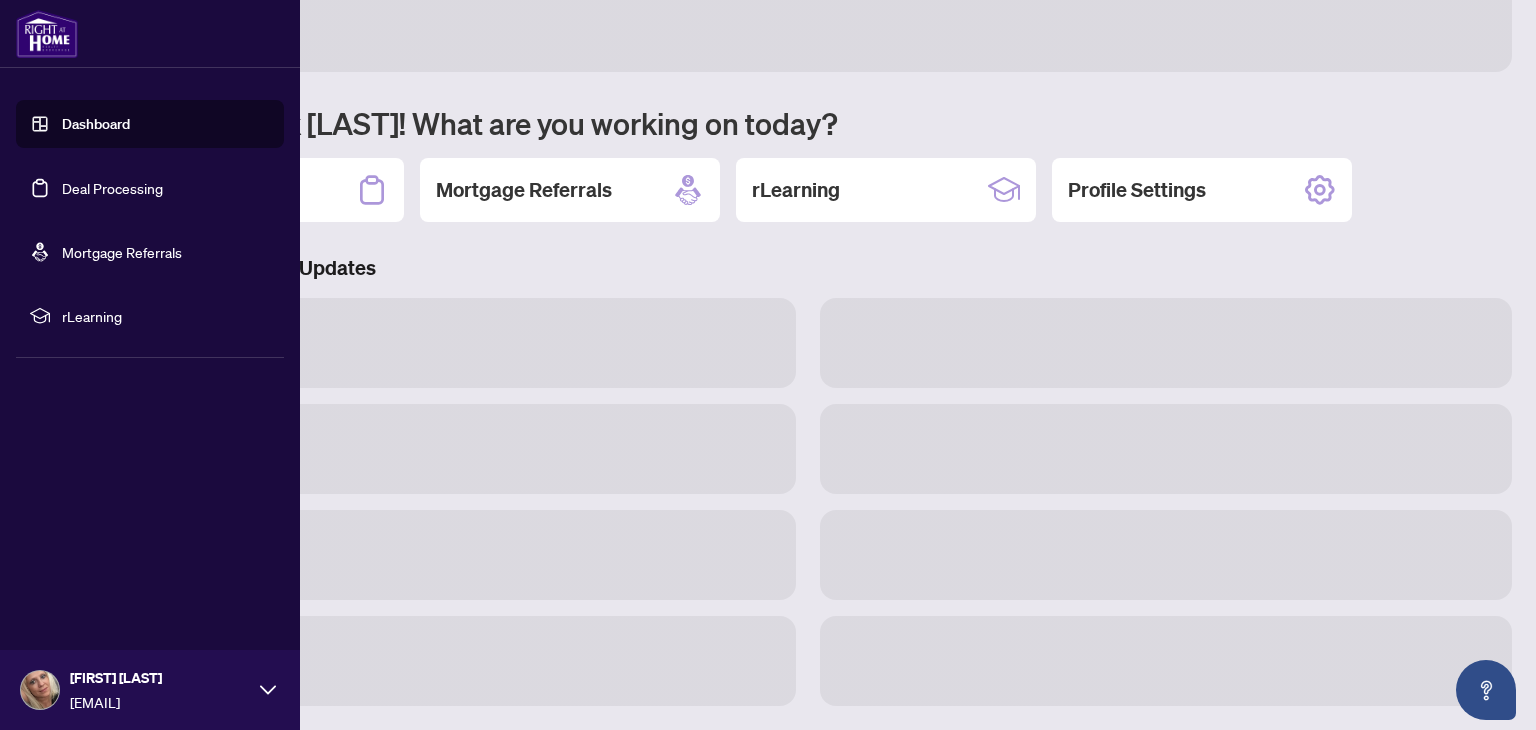 scroll, scrollTop: 104, scrollLeft: 0, axis: vertical 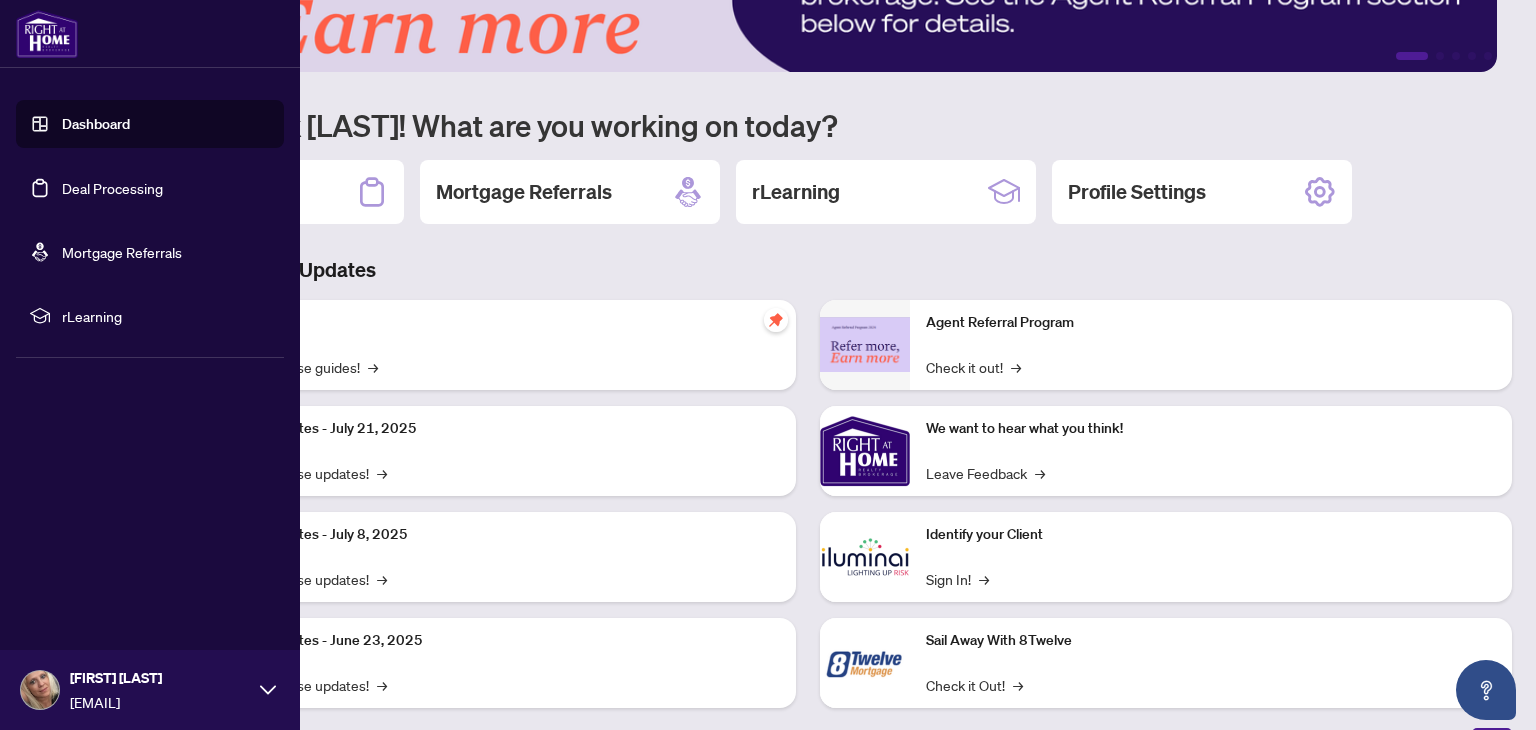 click on "Deal Processing" at bounding box center (112, 188) 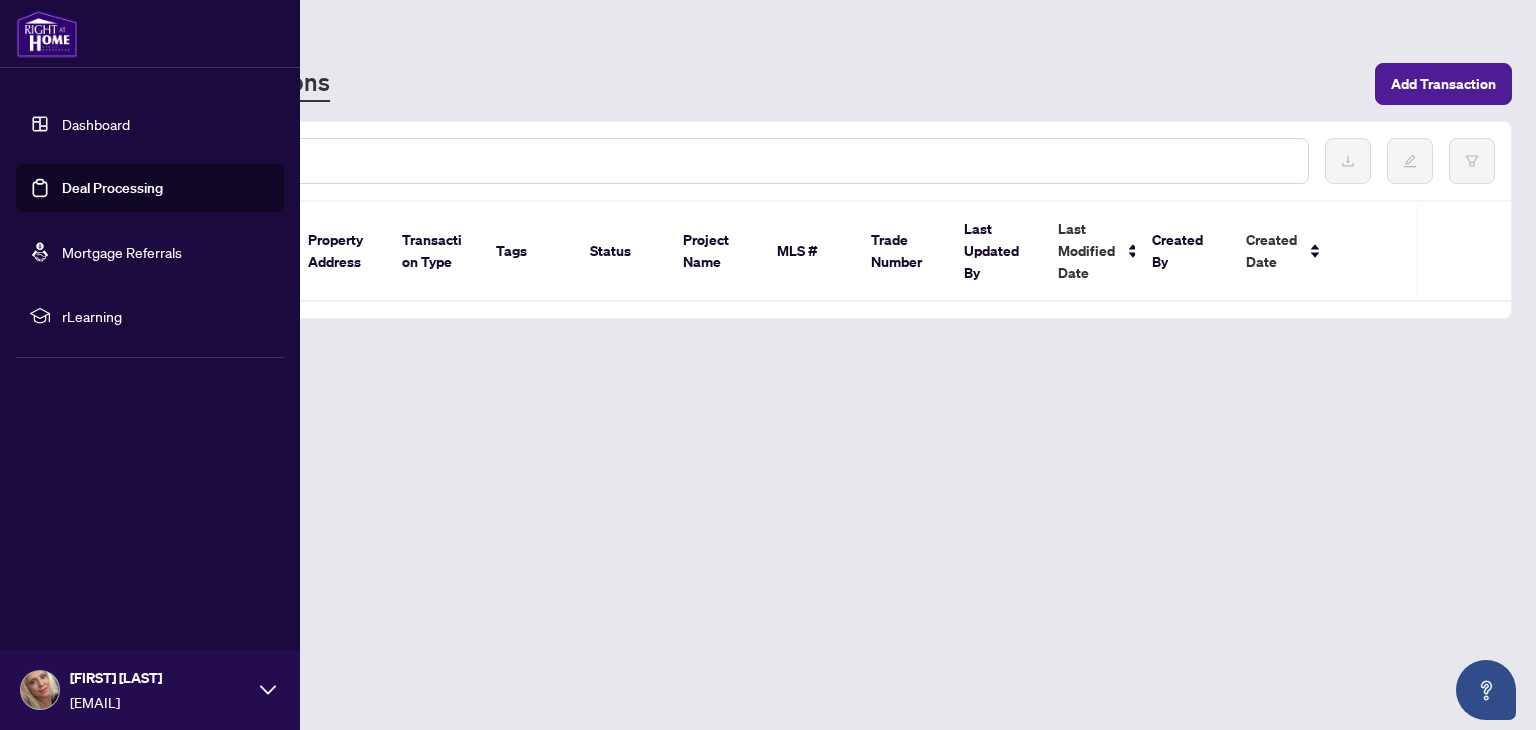 scroll, scrollTop: 0, scrollLeft: 0, axis: both 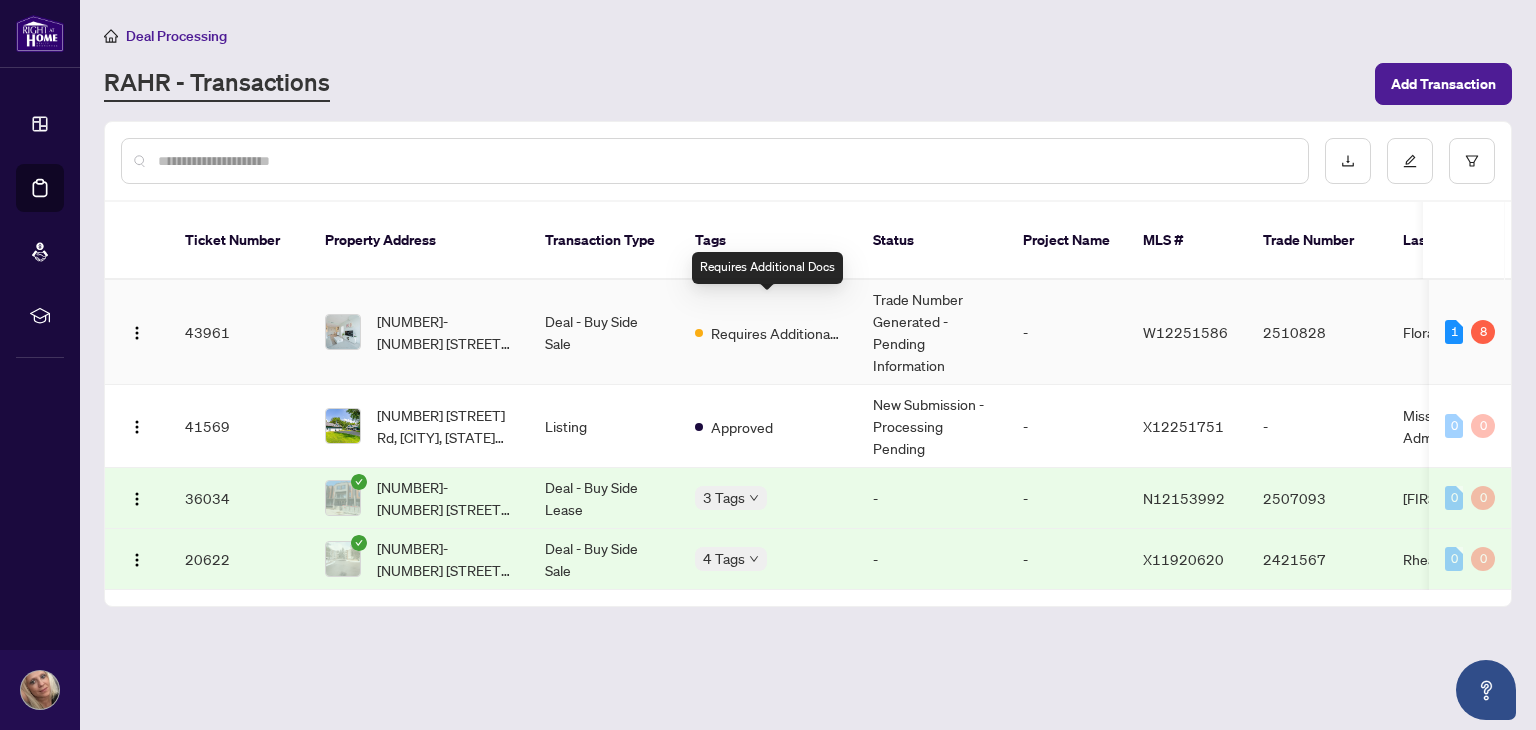 click on "Requires Additional Docs" at bounding box center (776, 333) 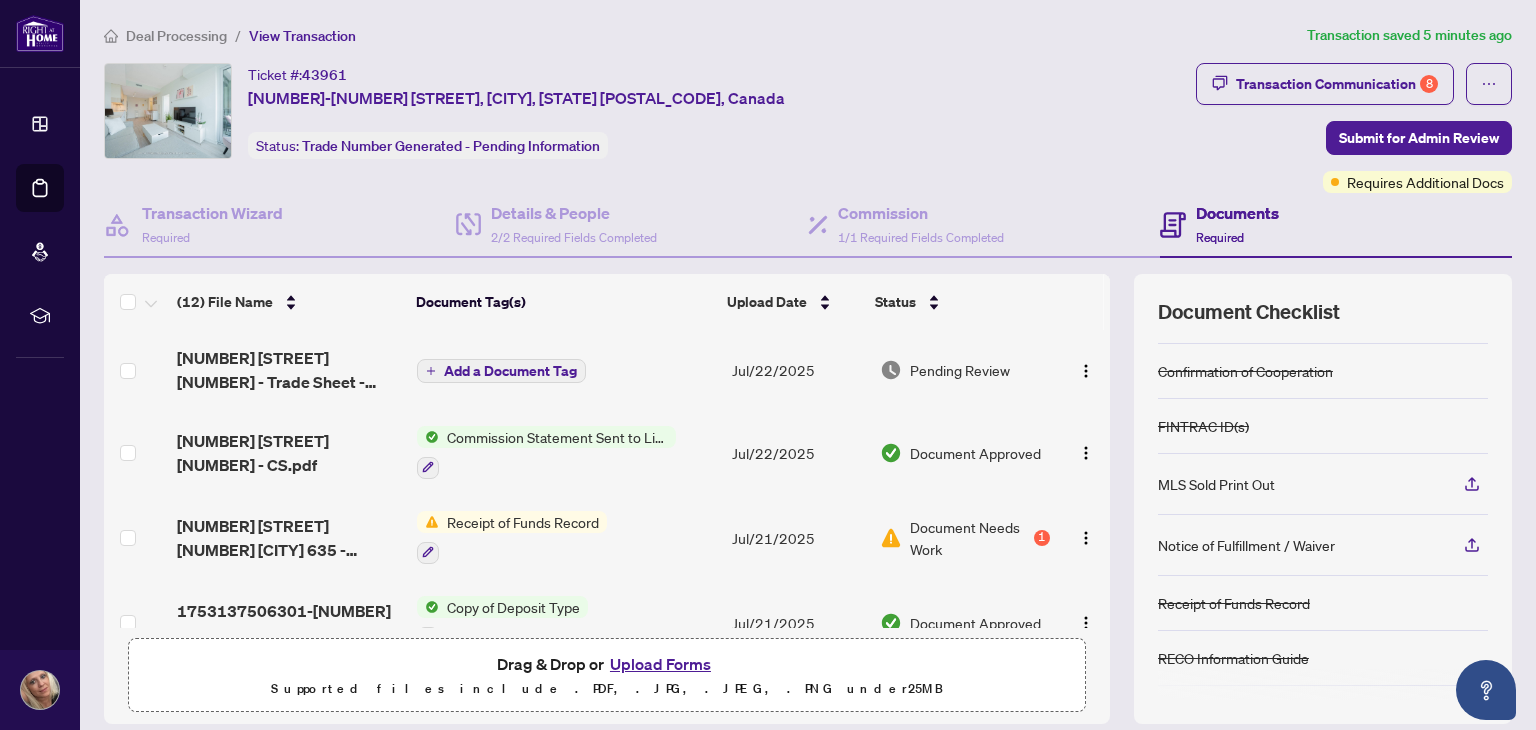 scroll, scrollTop: 151, scrollLeft: 0, axis: vertical 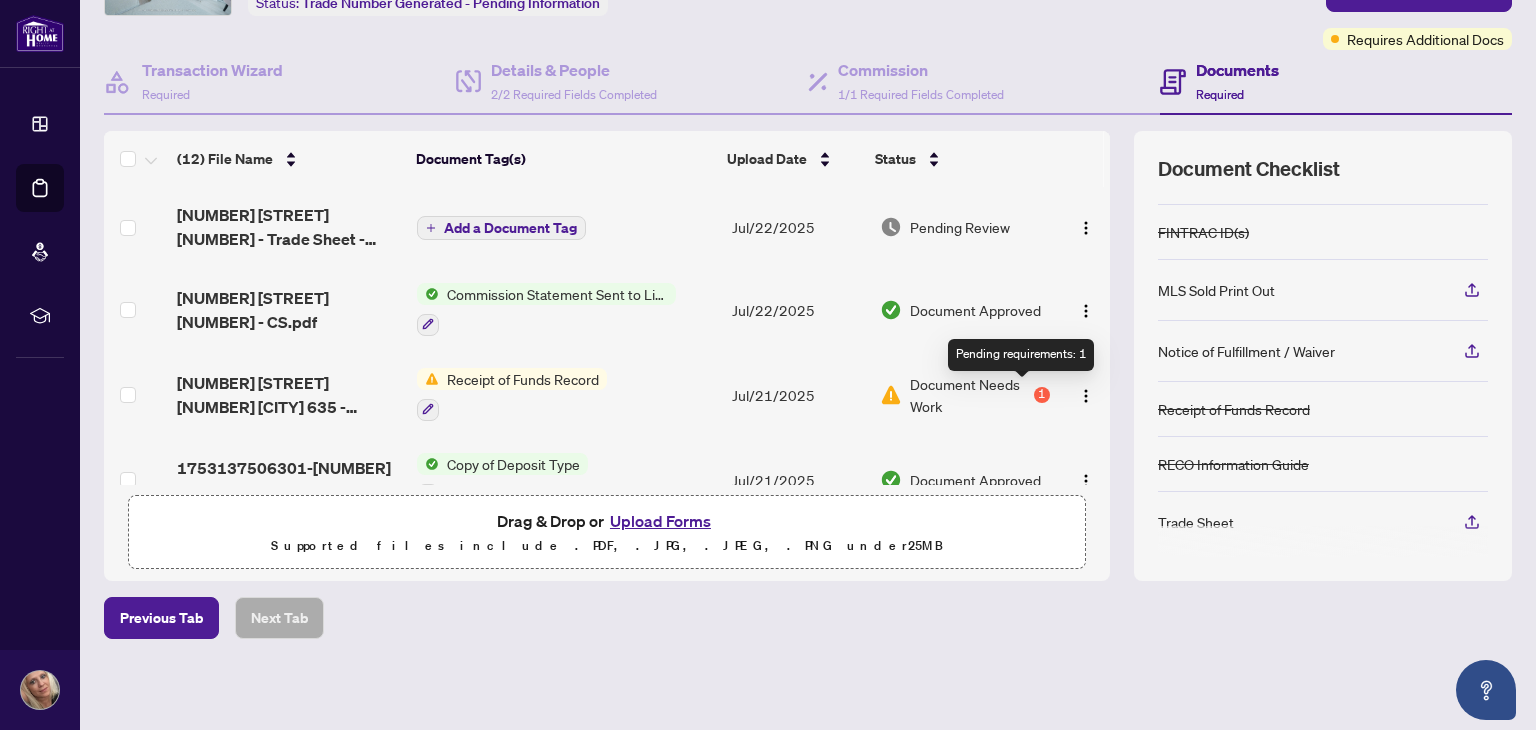 click on "1" at bounding box center (1042, 395) 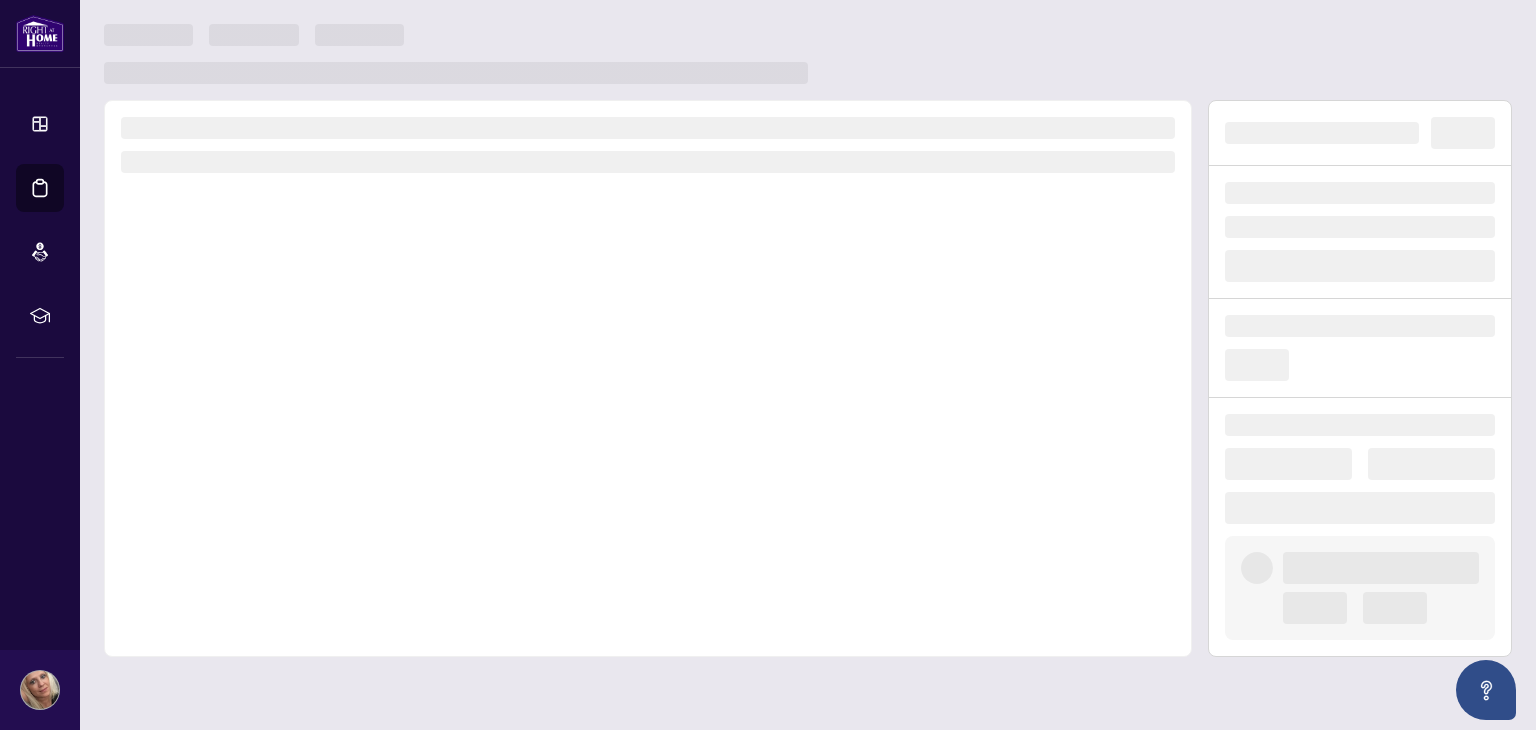 scroll, scrollTop: 0, scrollLeft: 0, axis: both 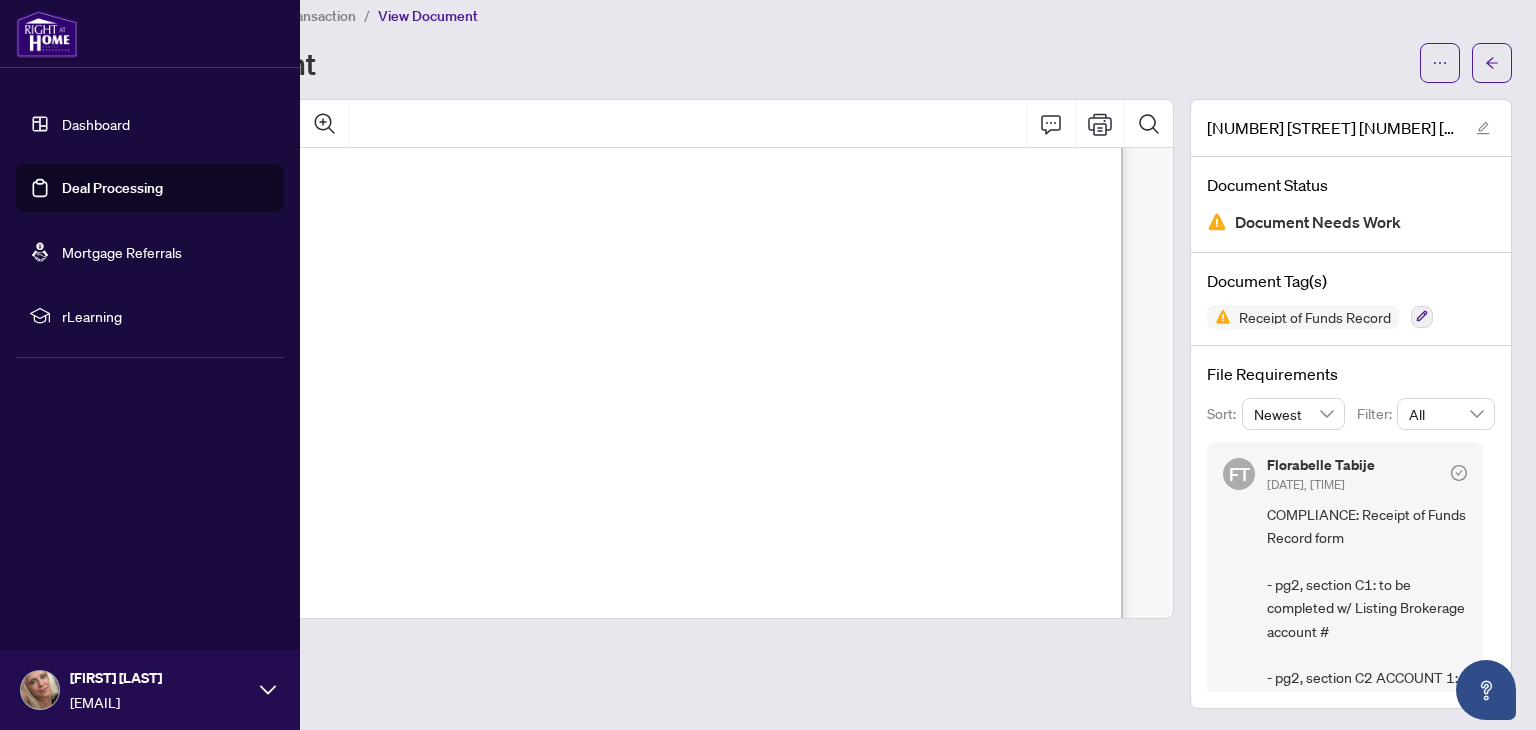 click on "Dashboard" at bounding box center [96, 124] 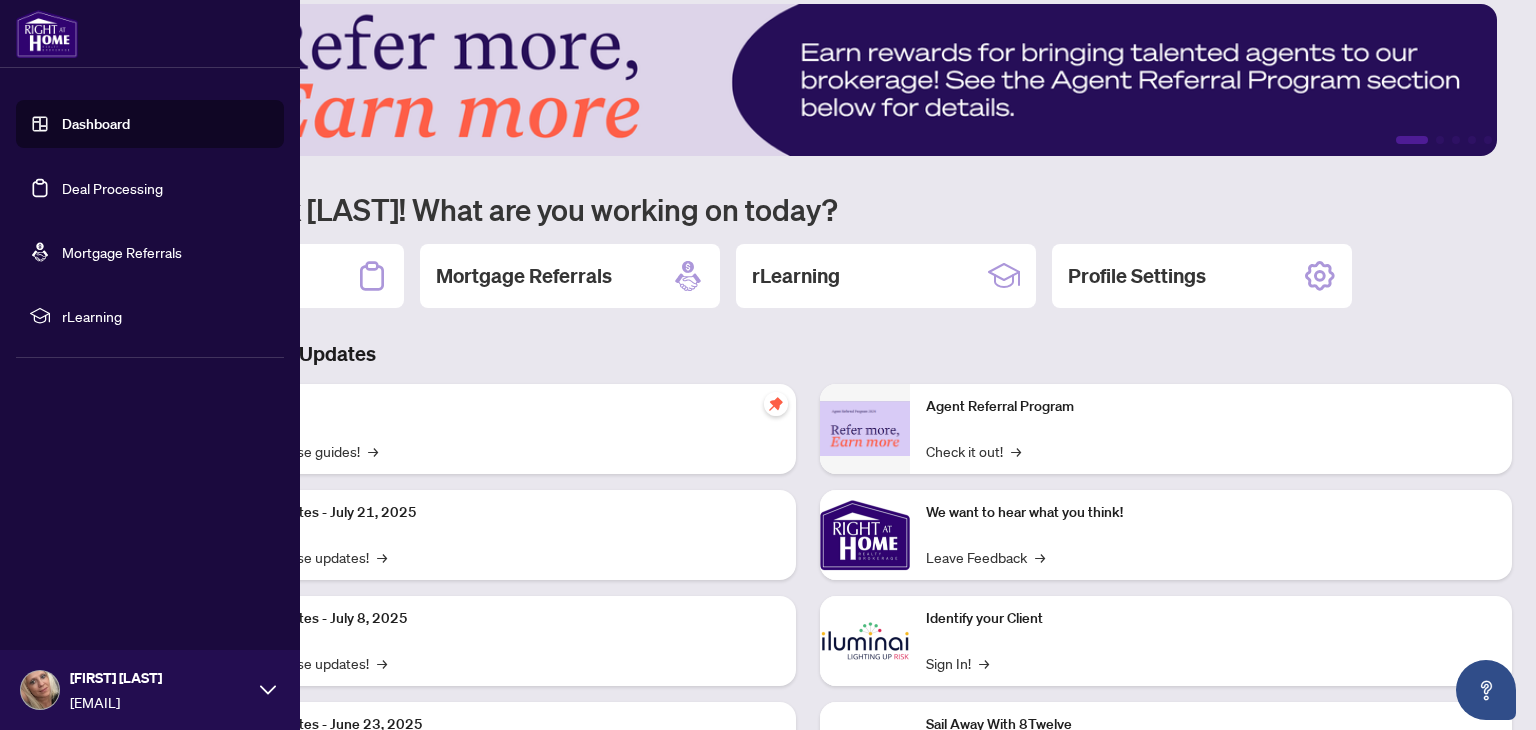 click on "Deal Processing" at bounding box center (112, 188) 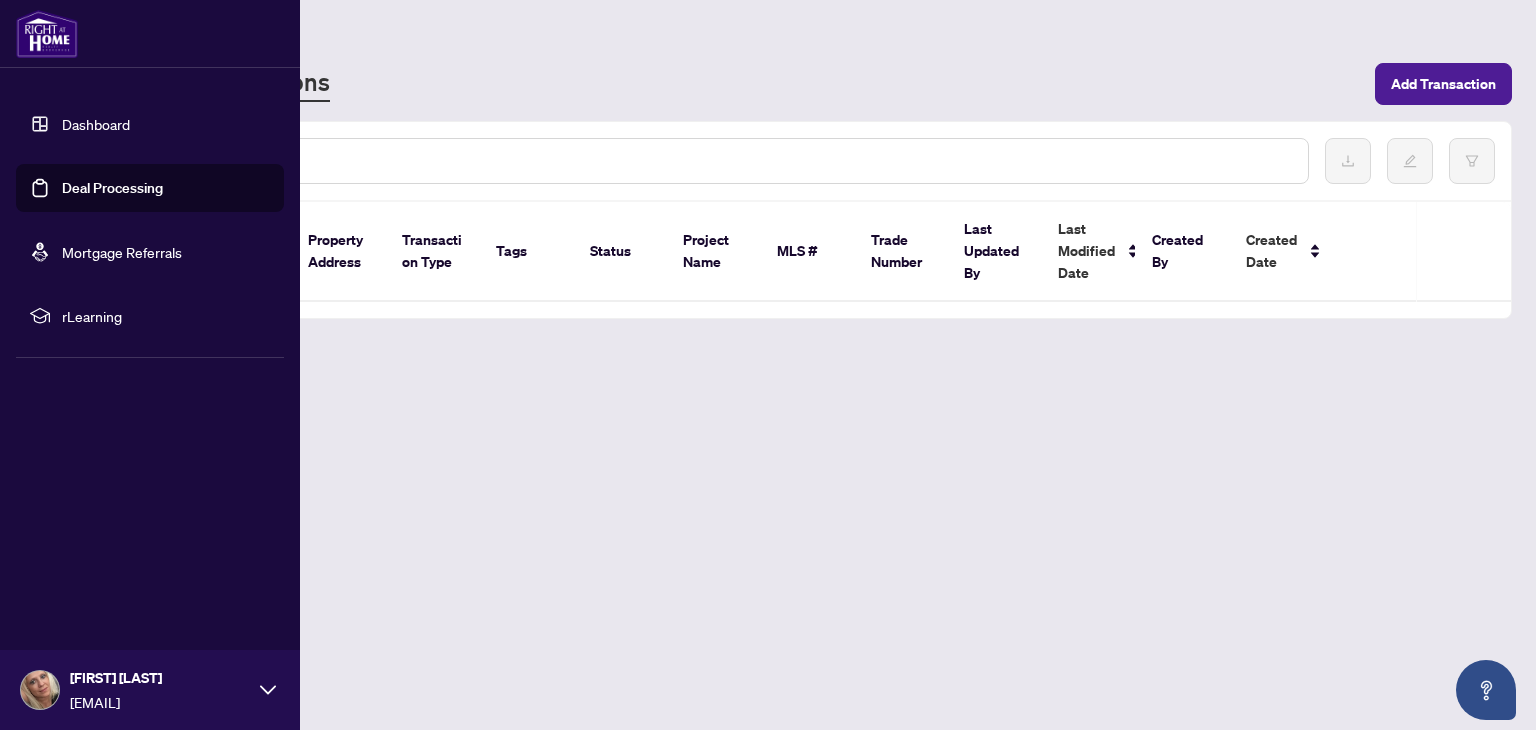 scroll, scrollTop: 0, scrollLeft: 0, axis: both 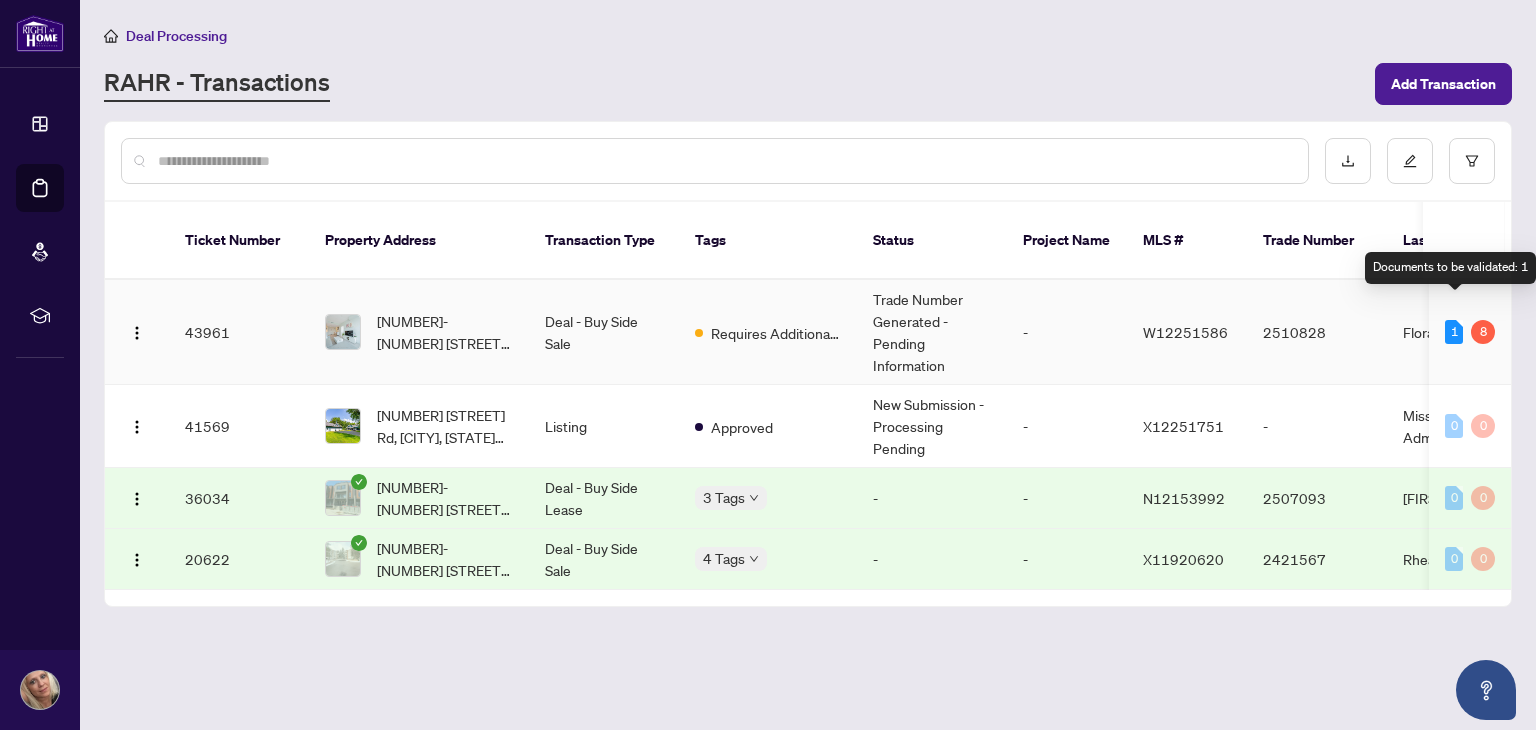 click on "1" at bounding box center (1454, 332) 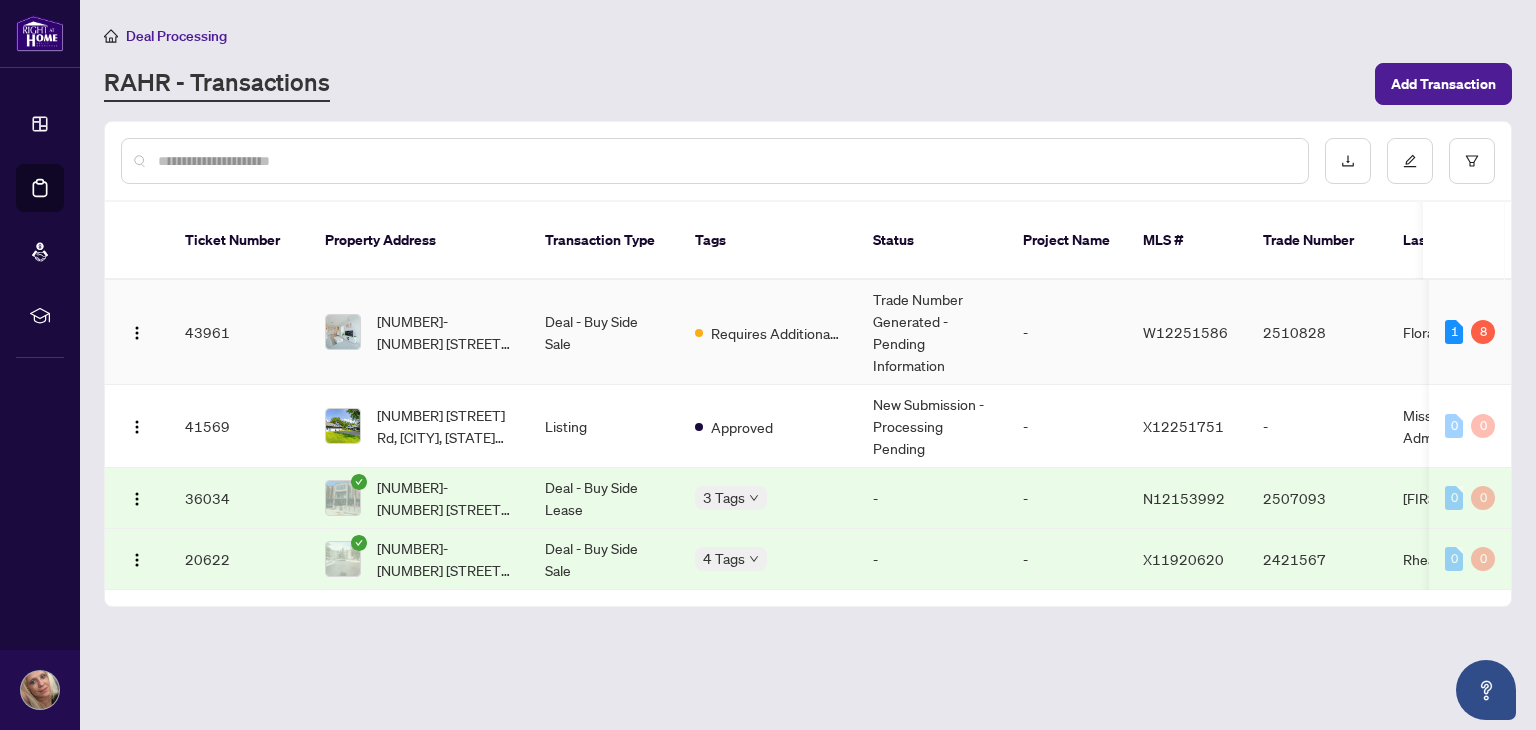 click on "Trade Number Generated - Pending Information" at bounding box center (932, 332) 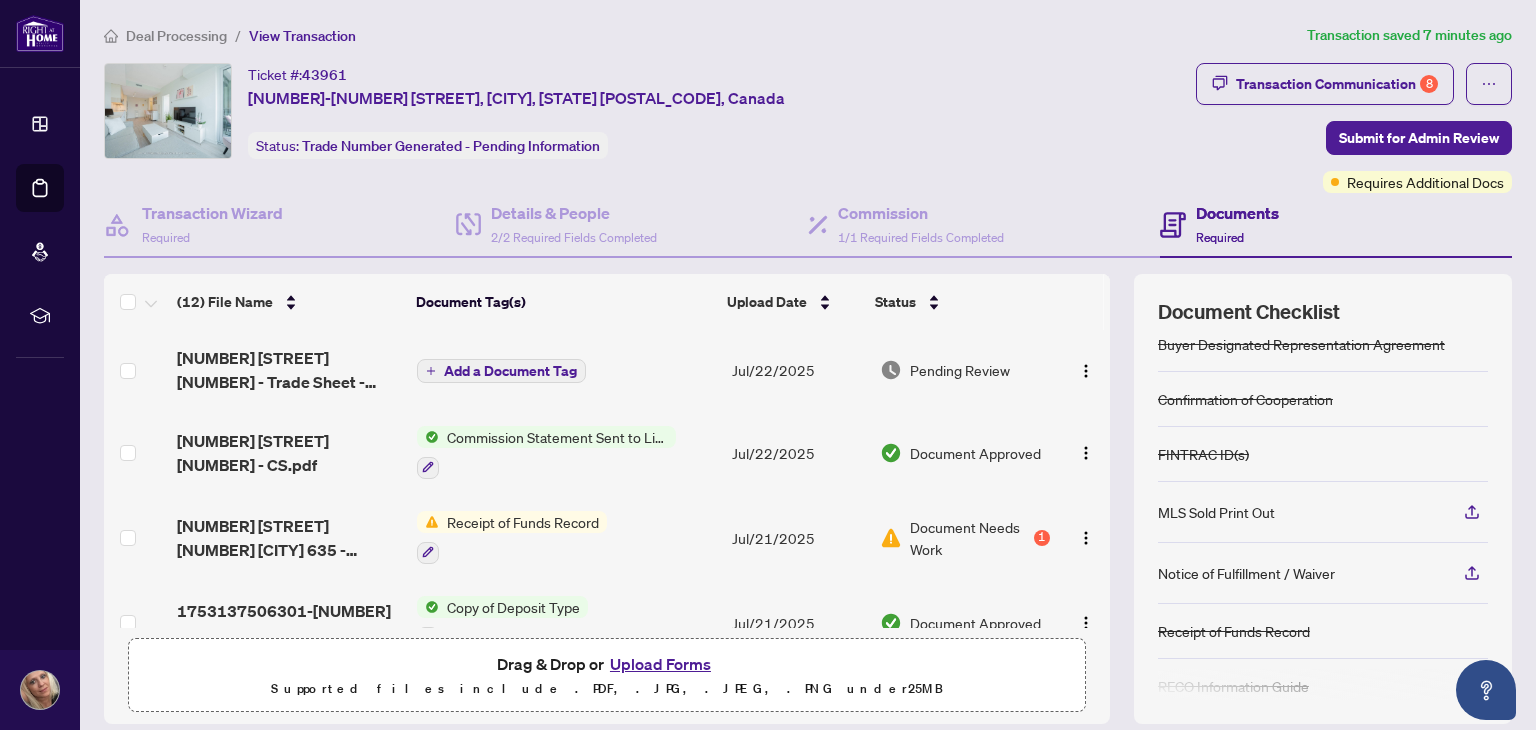 scroll, scrollTop: 100, scrollLeft: 0, axis: vertical 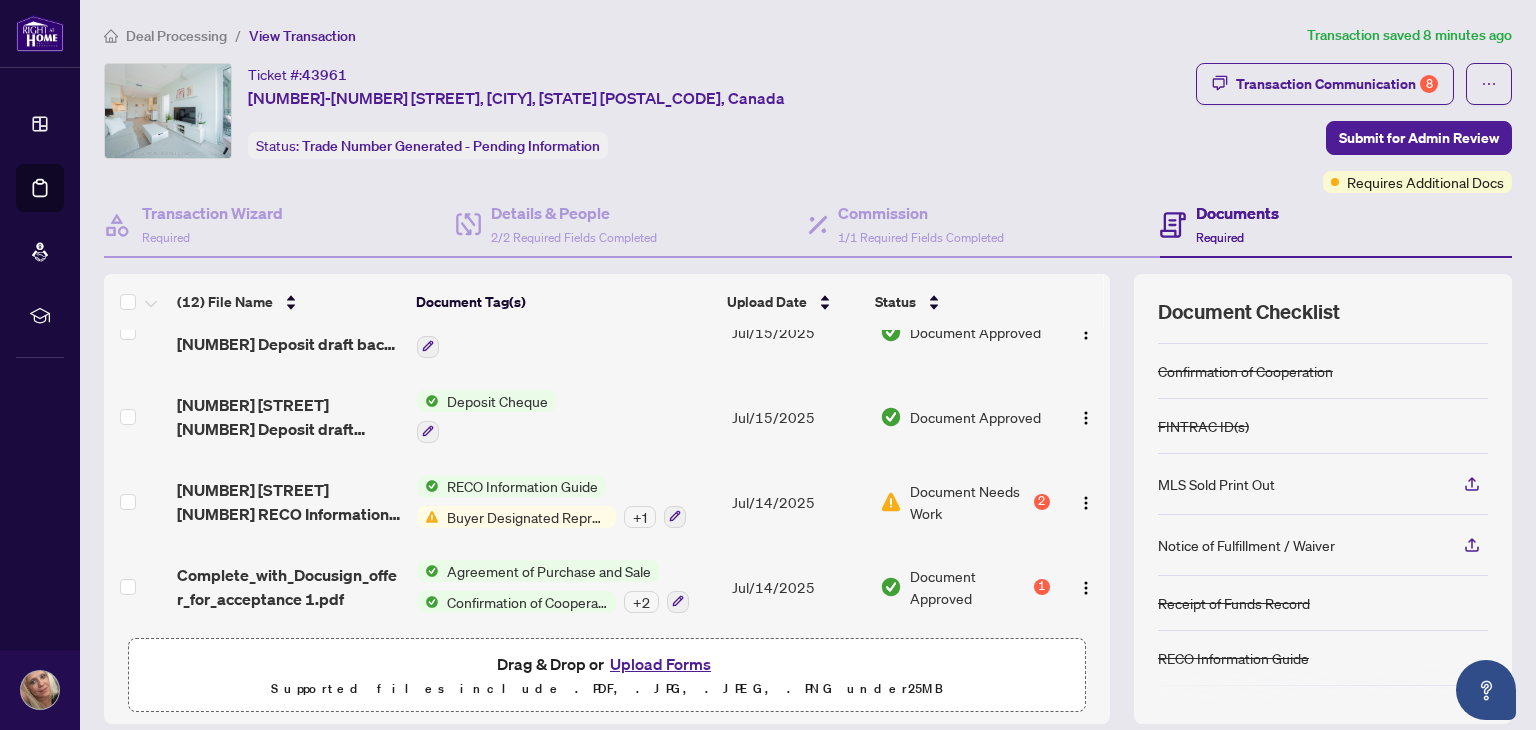 click on "Upload Forms" at bounding box center [660, 664] 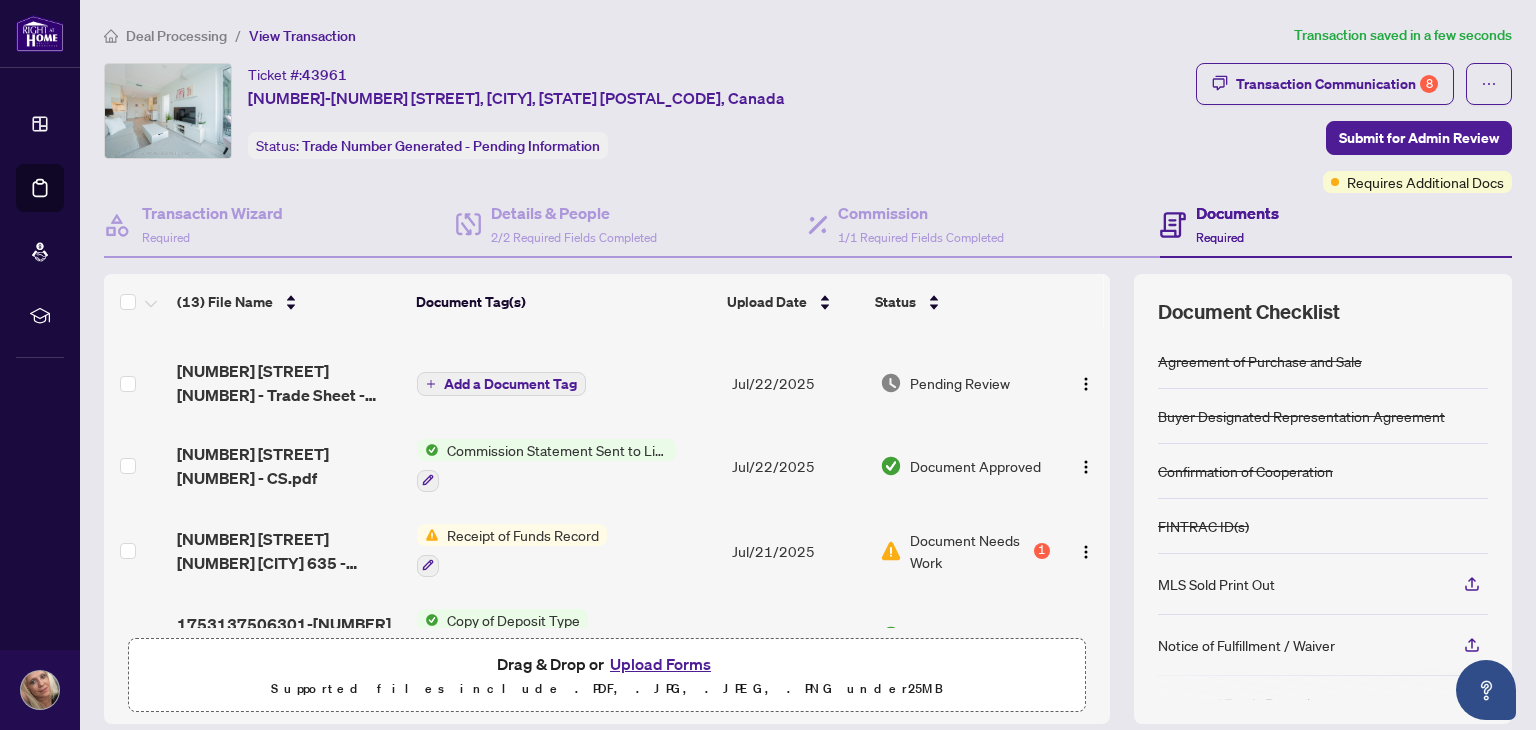 scroll, scrollTop: 100, scrollLeft: 0, axis: vertical 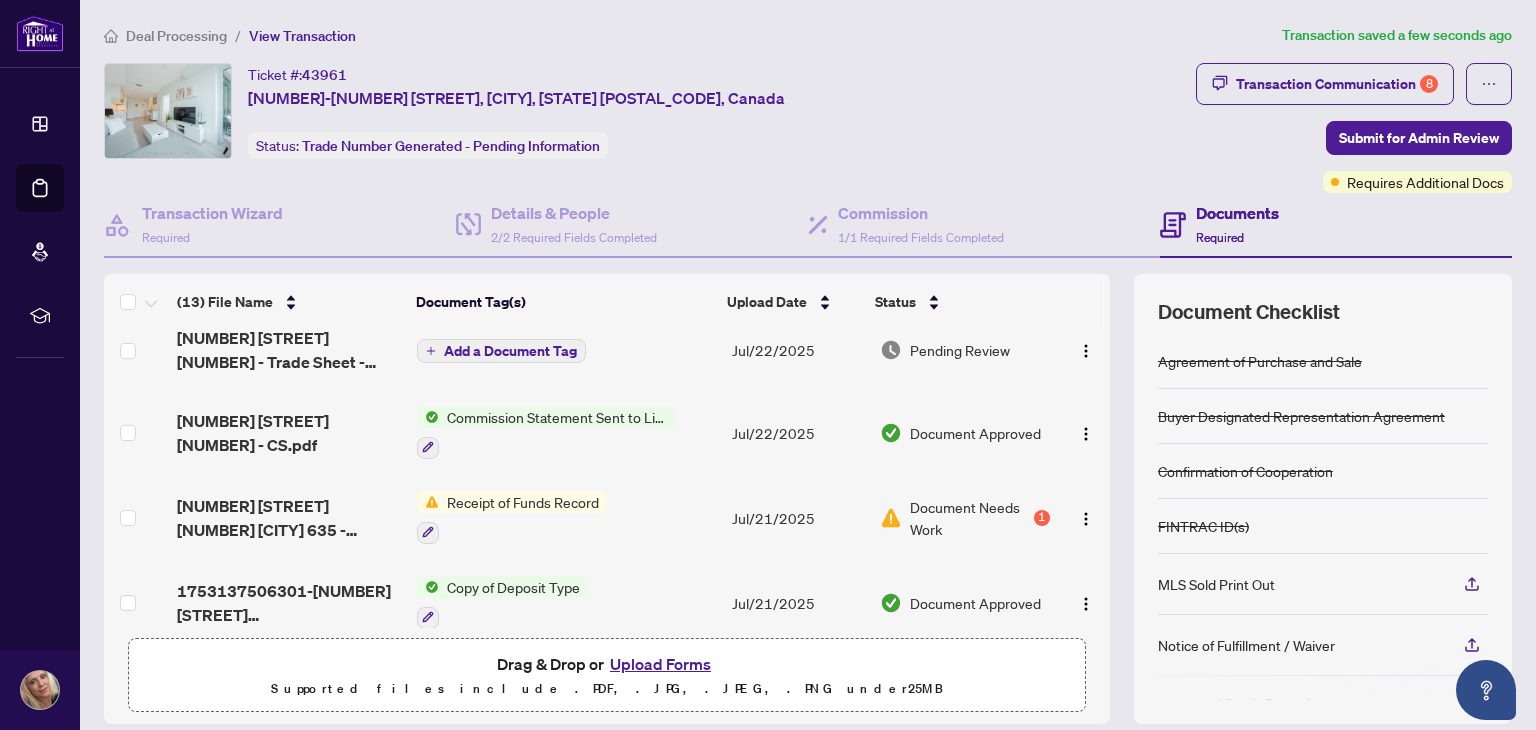 click on "Commission Statement Sent to Listing Brokerage" at bounding box center (557, 417) 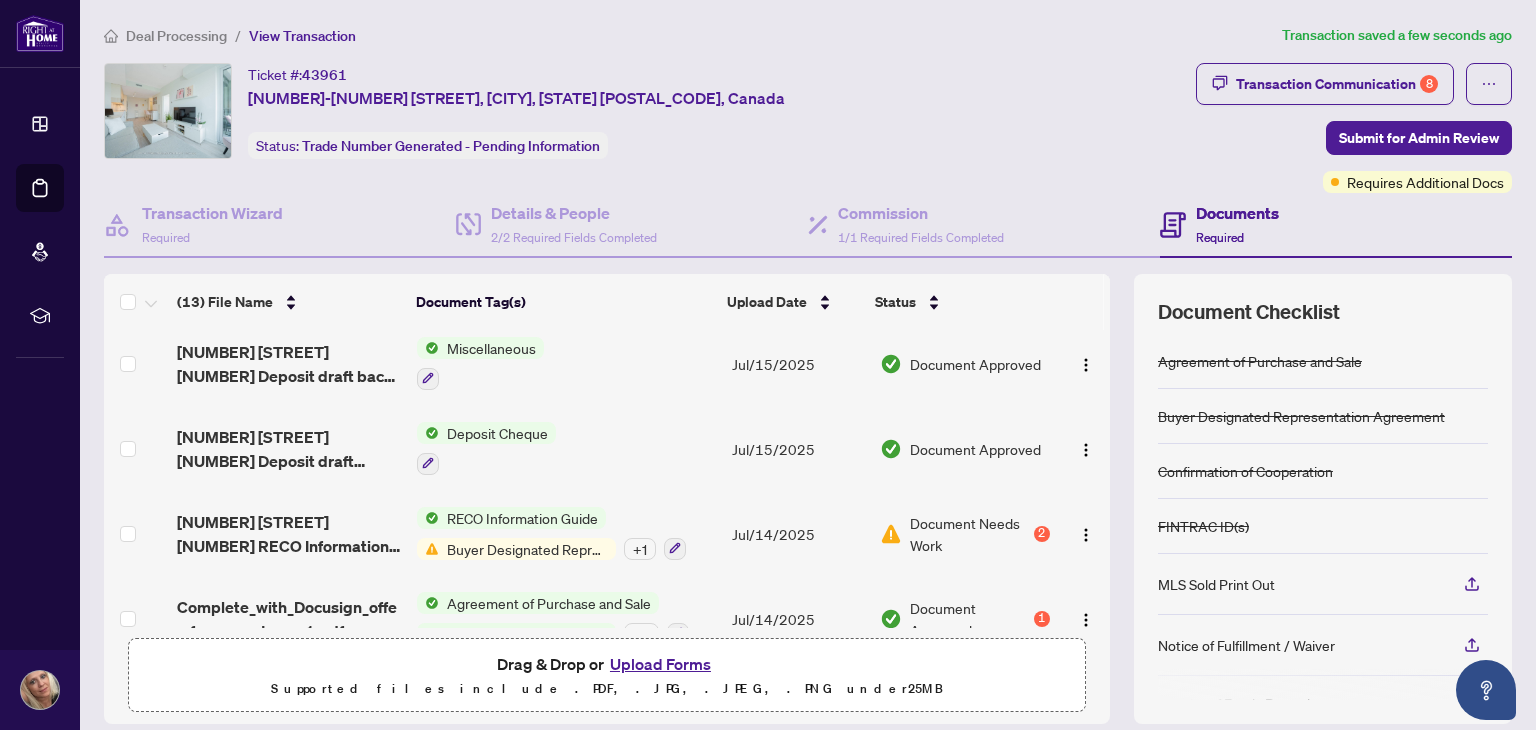 scroll, scrollTop: 796, scrollLeft: 0, axis: vertical 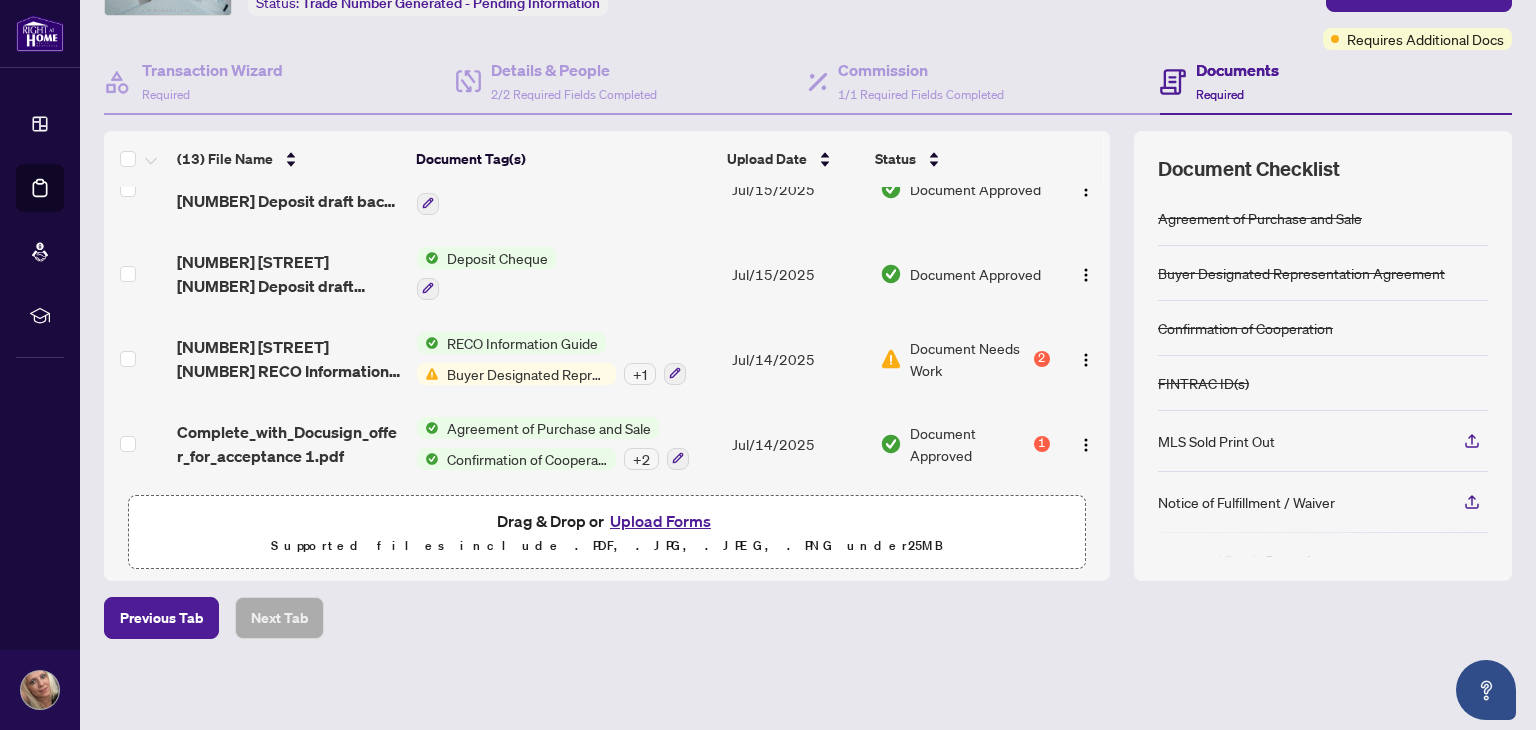 click on "Buyer Designated Representation Agreement" at bounding box center (527, 374) 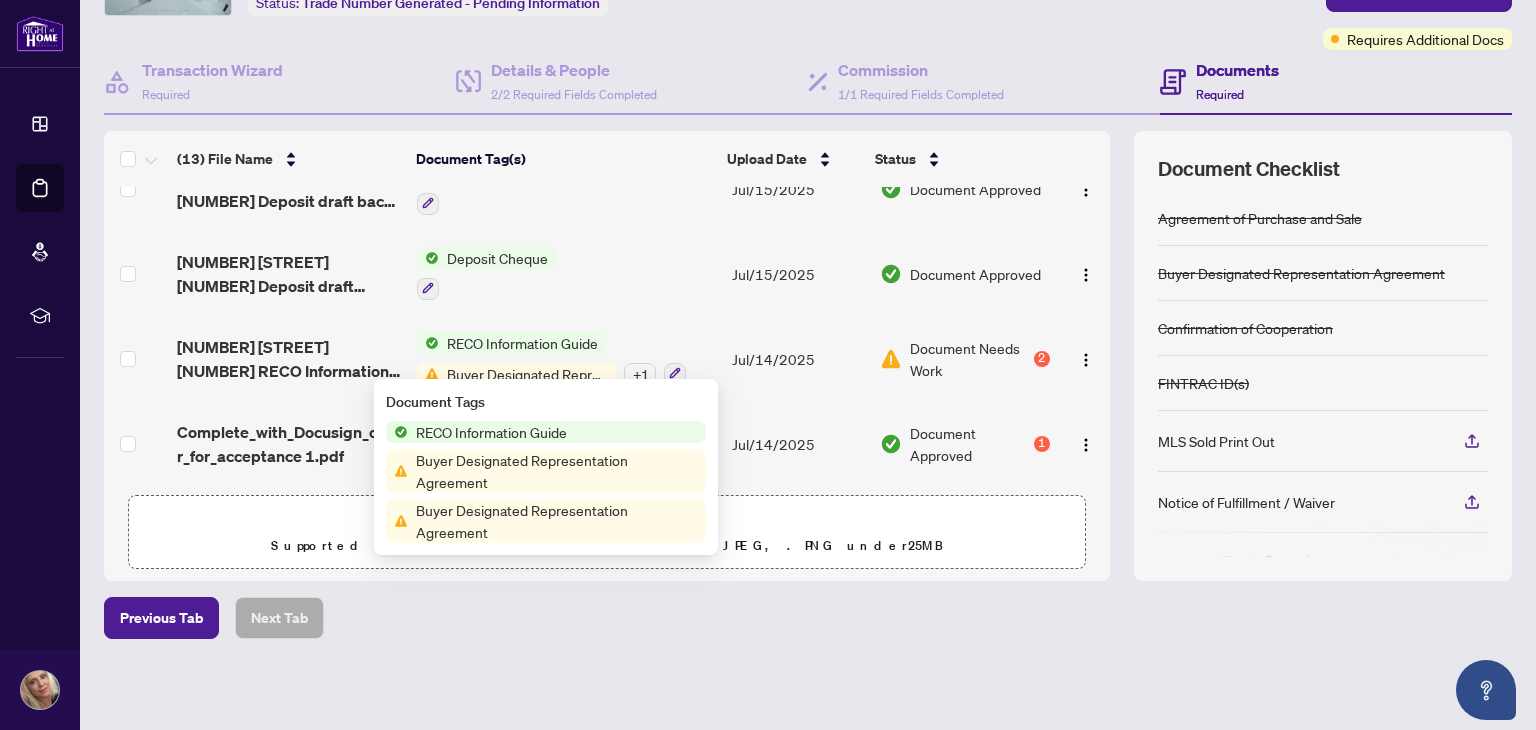click on "Buyer Designated Representation Agreement" at bounding box center [557, 471] 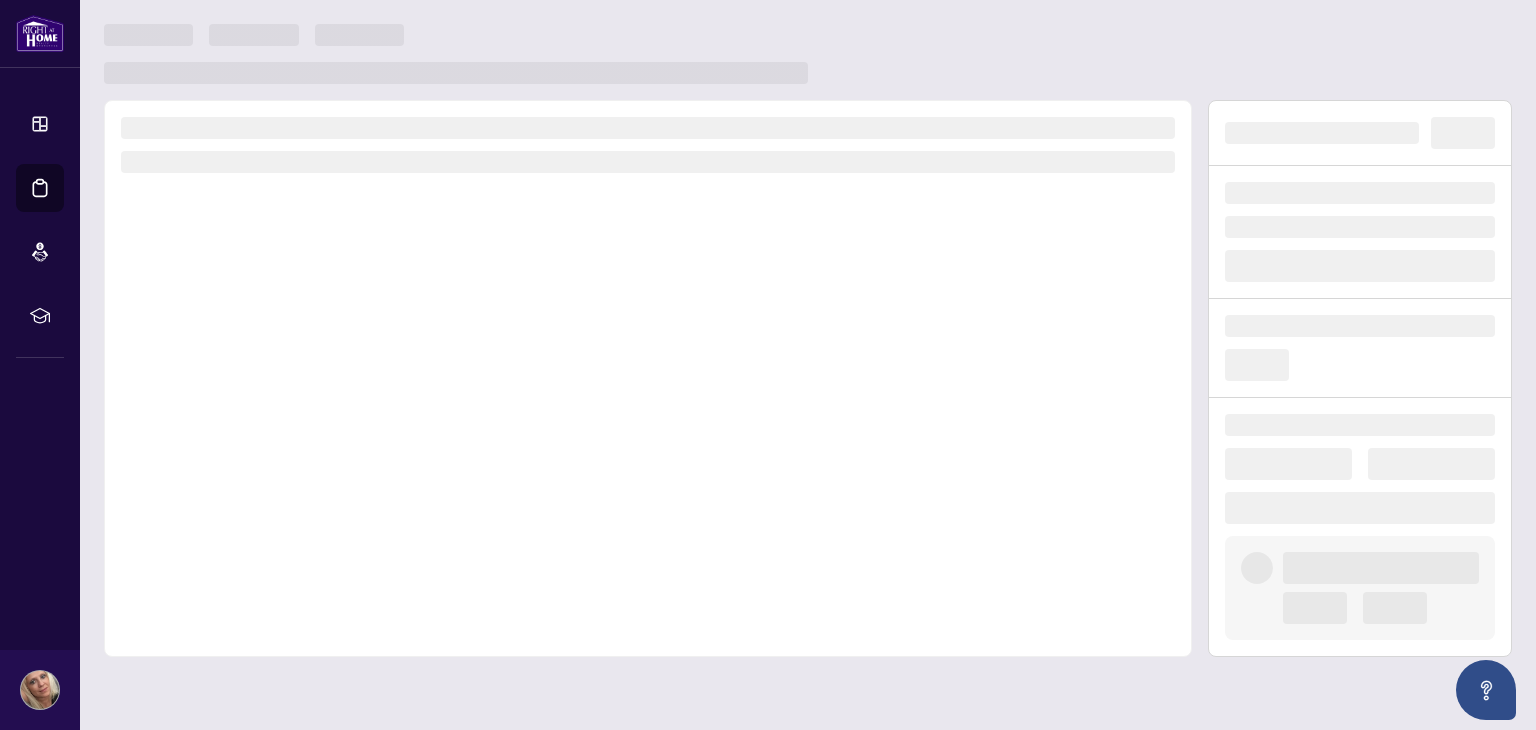 scroll, scrollTop: 0, scrollLeft: 0, axis: both 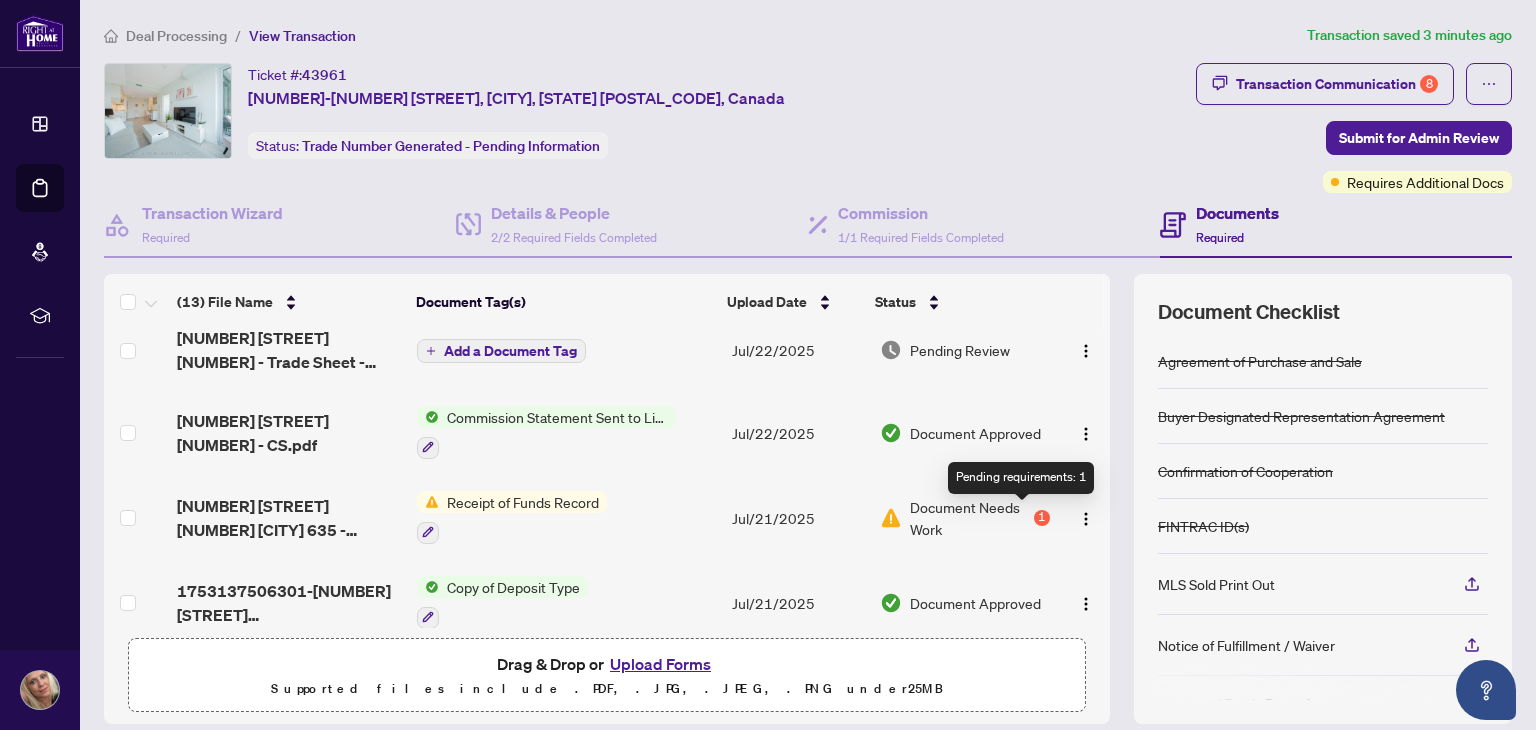 click on "1" at bounding box center (1042, 518) 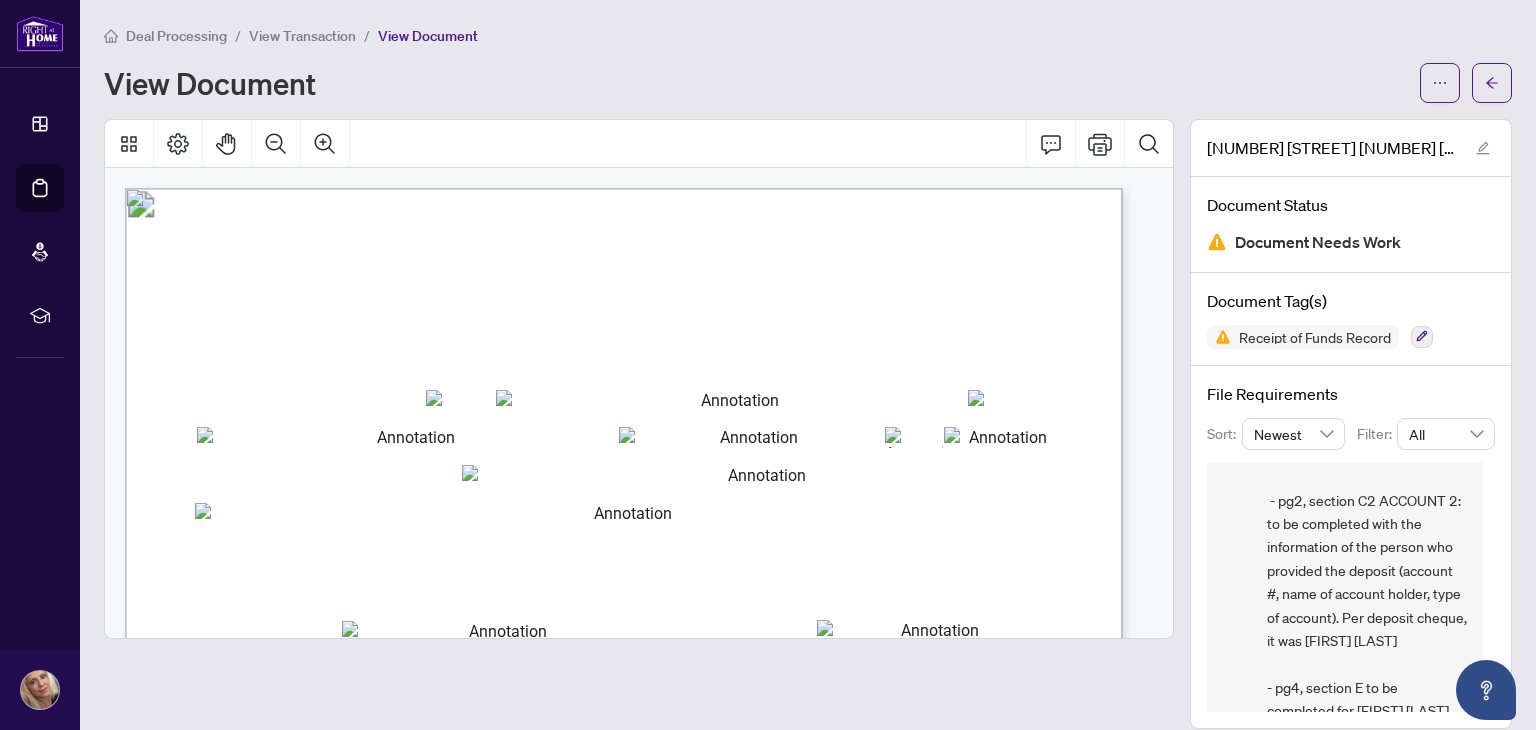 scroll, scrollTop: 363, scrollLeft: 0, axis: vertical 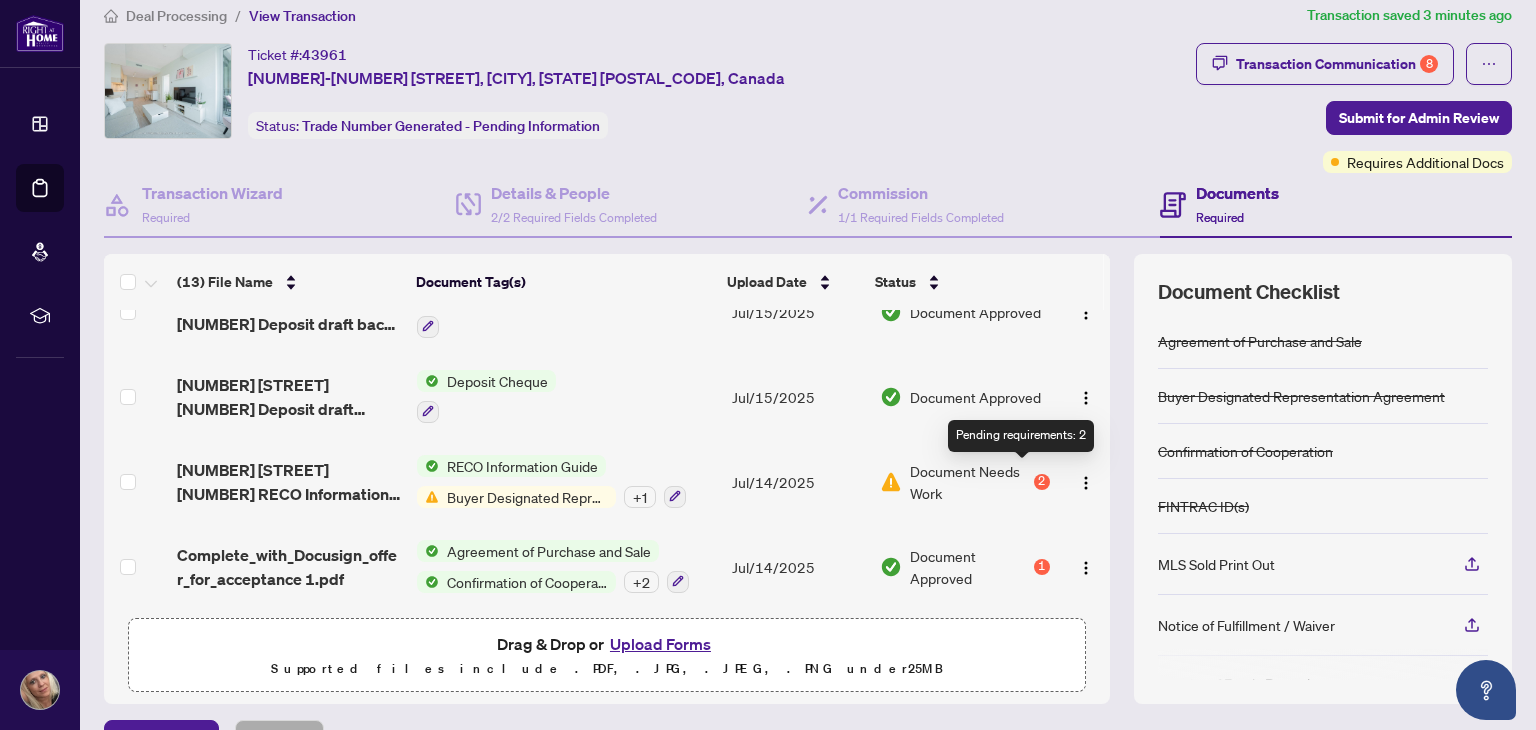 click on "2" at bounding box center [1042, 482] 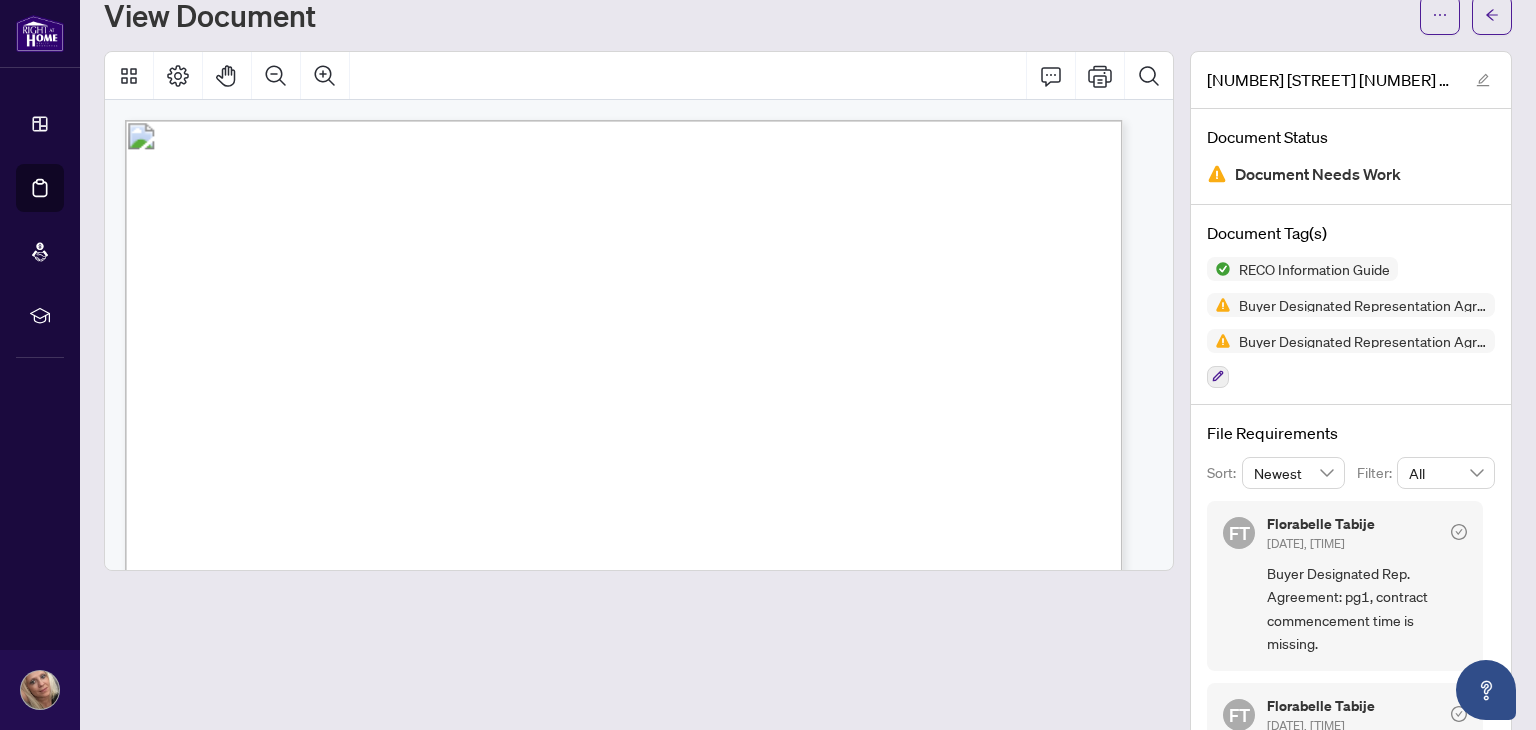 scroll, scrollTop: 127, scrollLeft: 0, axis: vertical 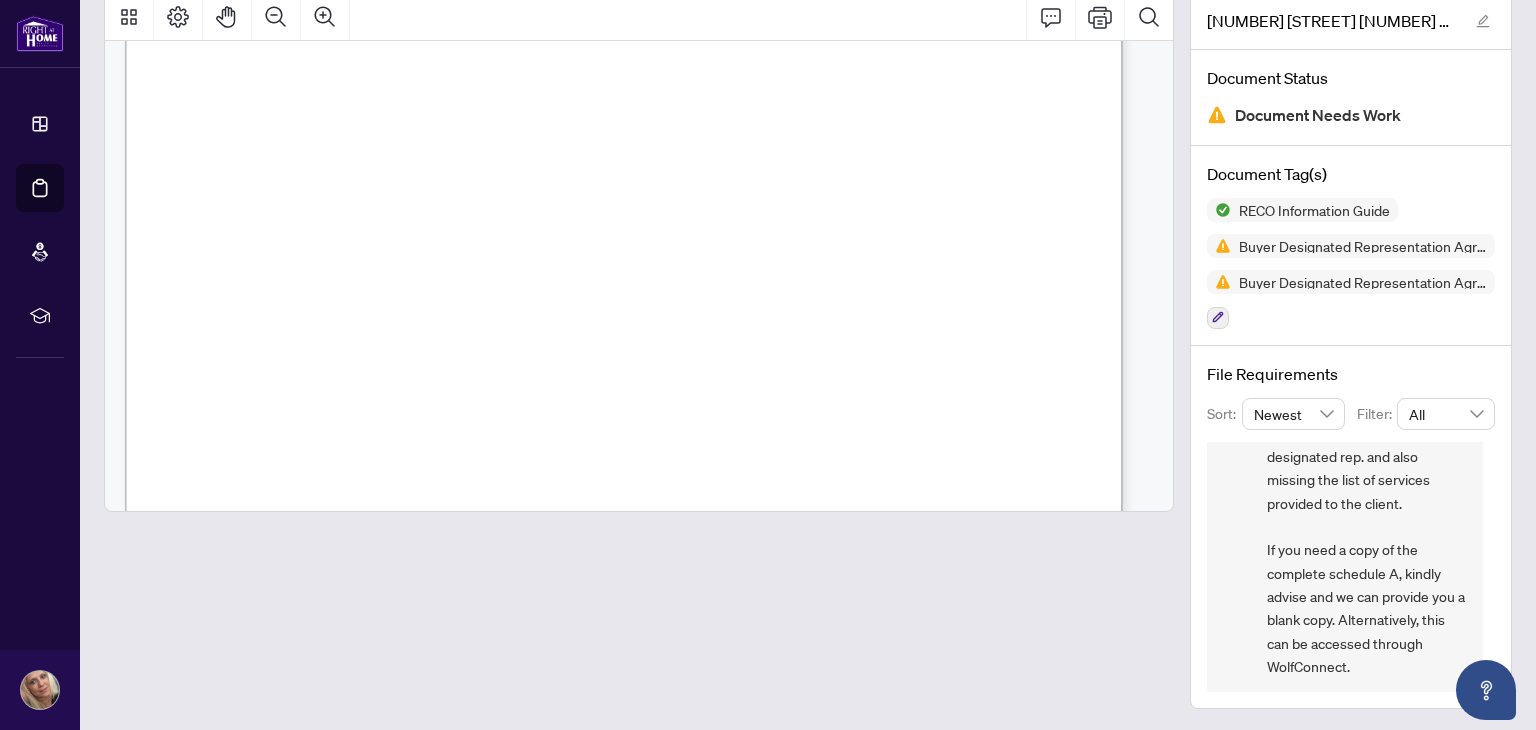 click at bounding box center [639, 350] 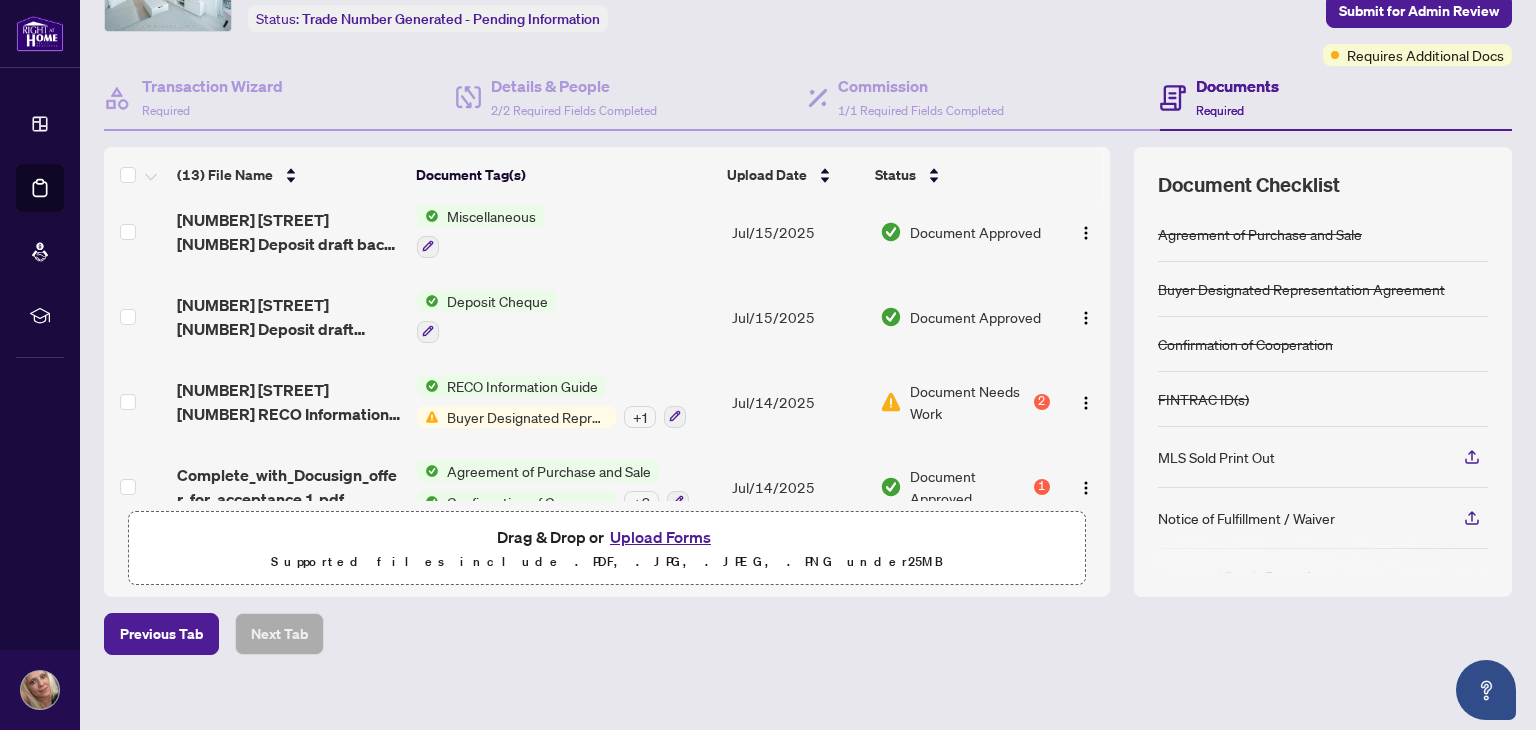 scroll, scrollTop: 796, scrollLeft: 0, axis: vertical 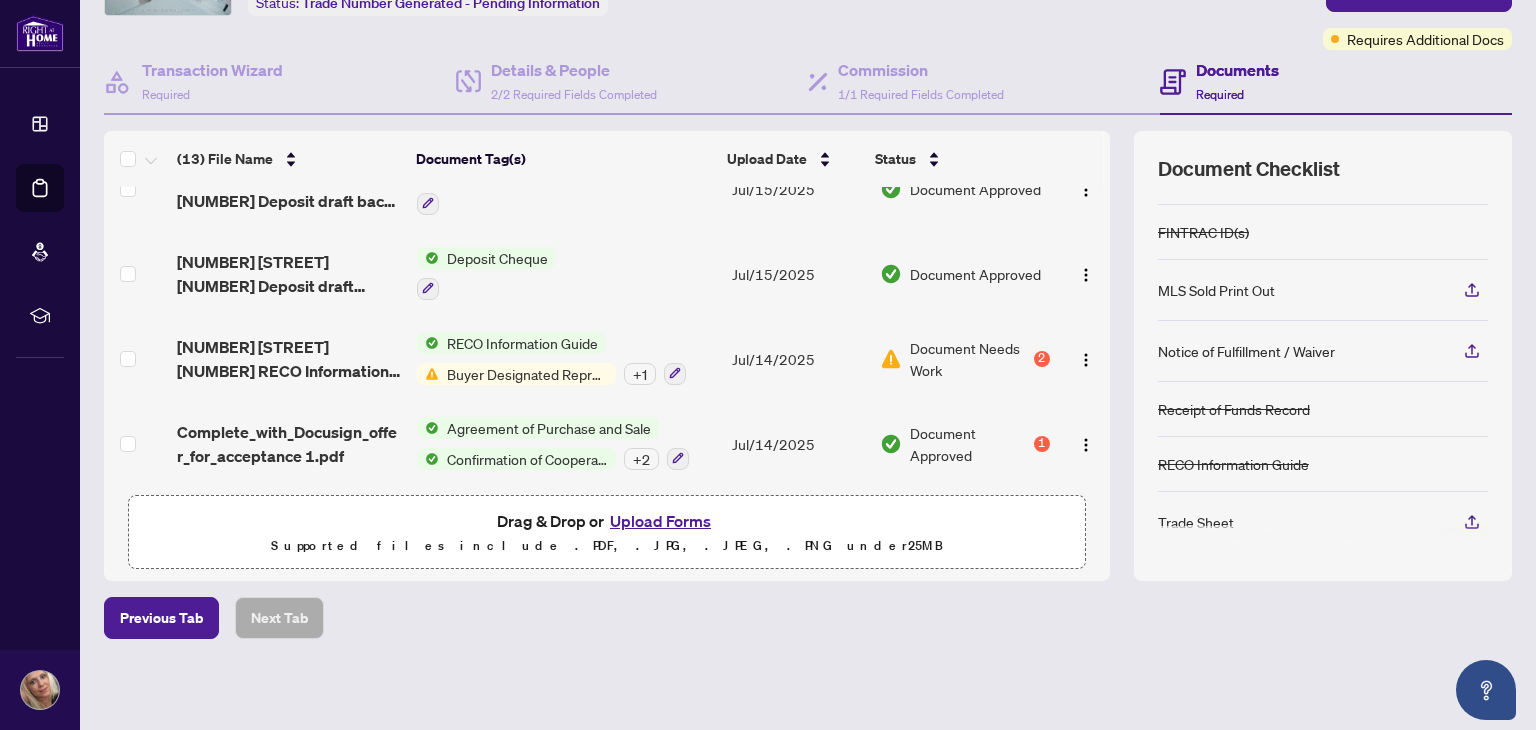 click on "Trade Sheet" at bounding box center (1196, 522) 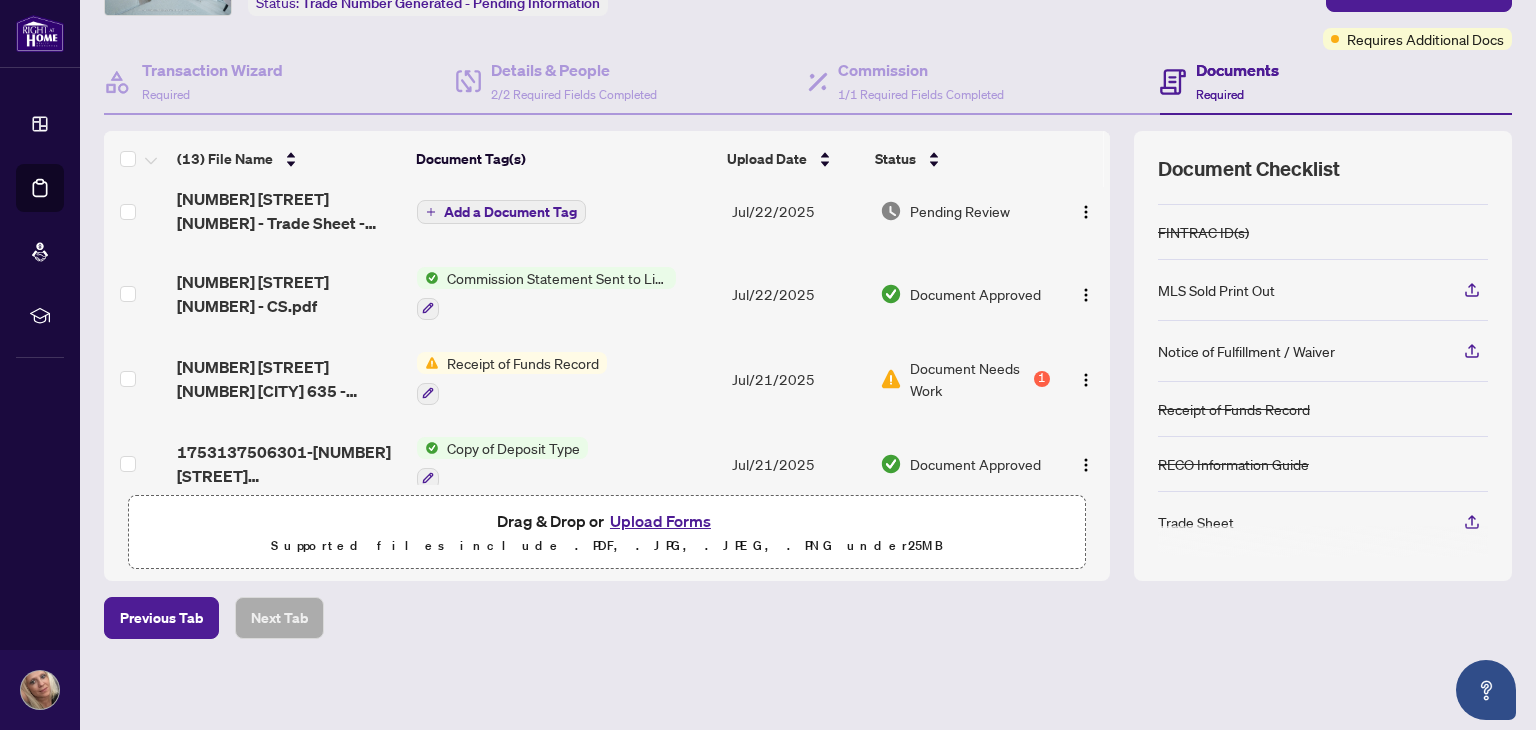 scroll, scrollTop: 0, scrollLeft: 0, axis: both 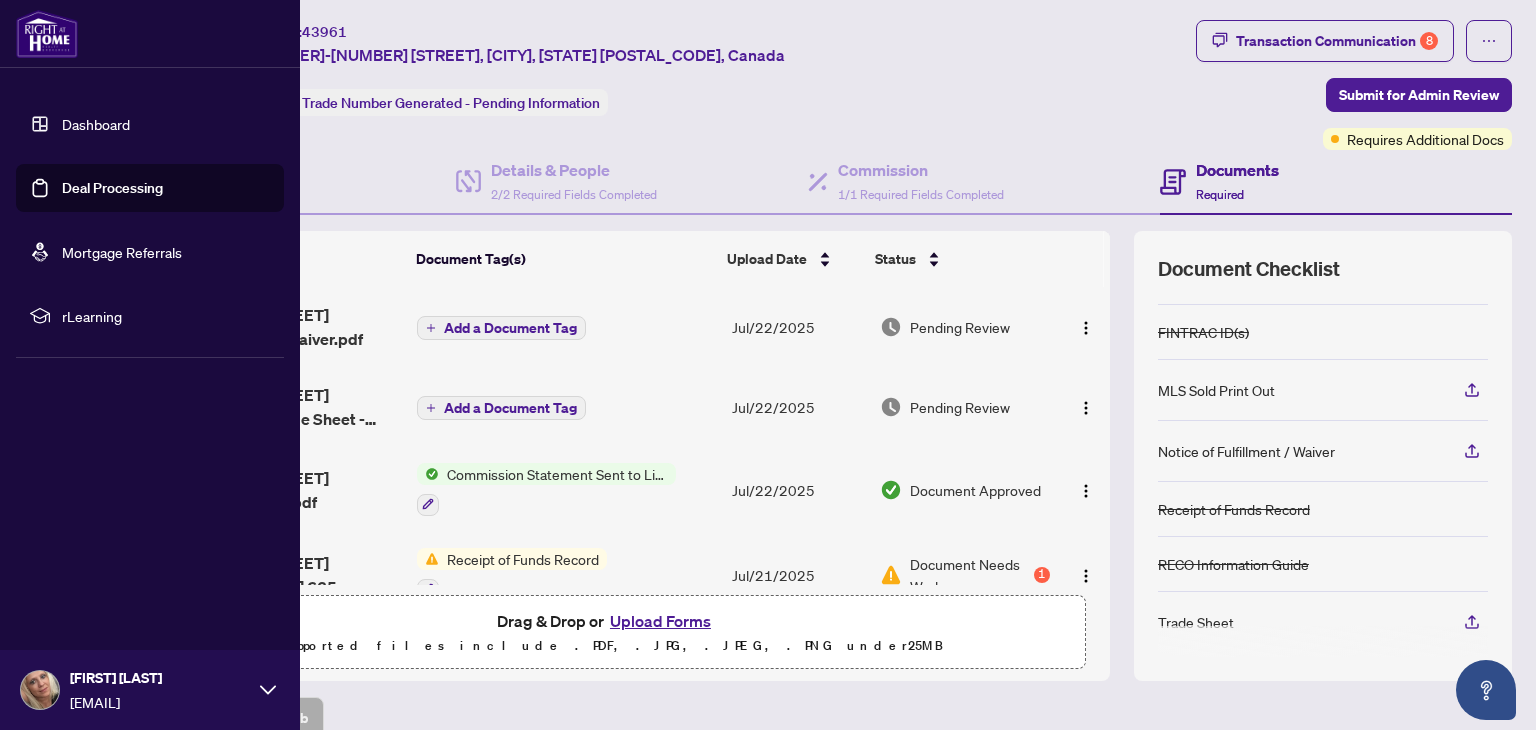 click on "Dashboard" at bounding box center (96, 124) 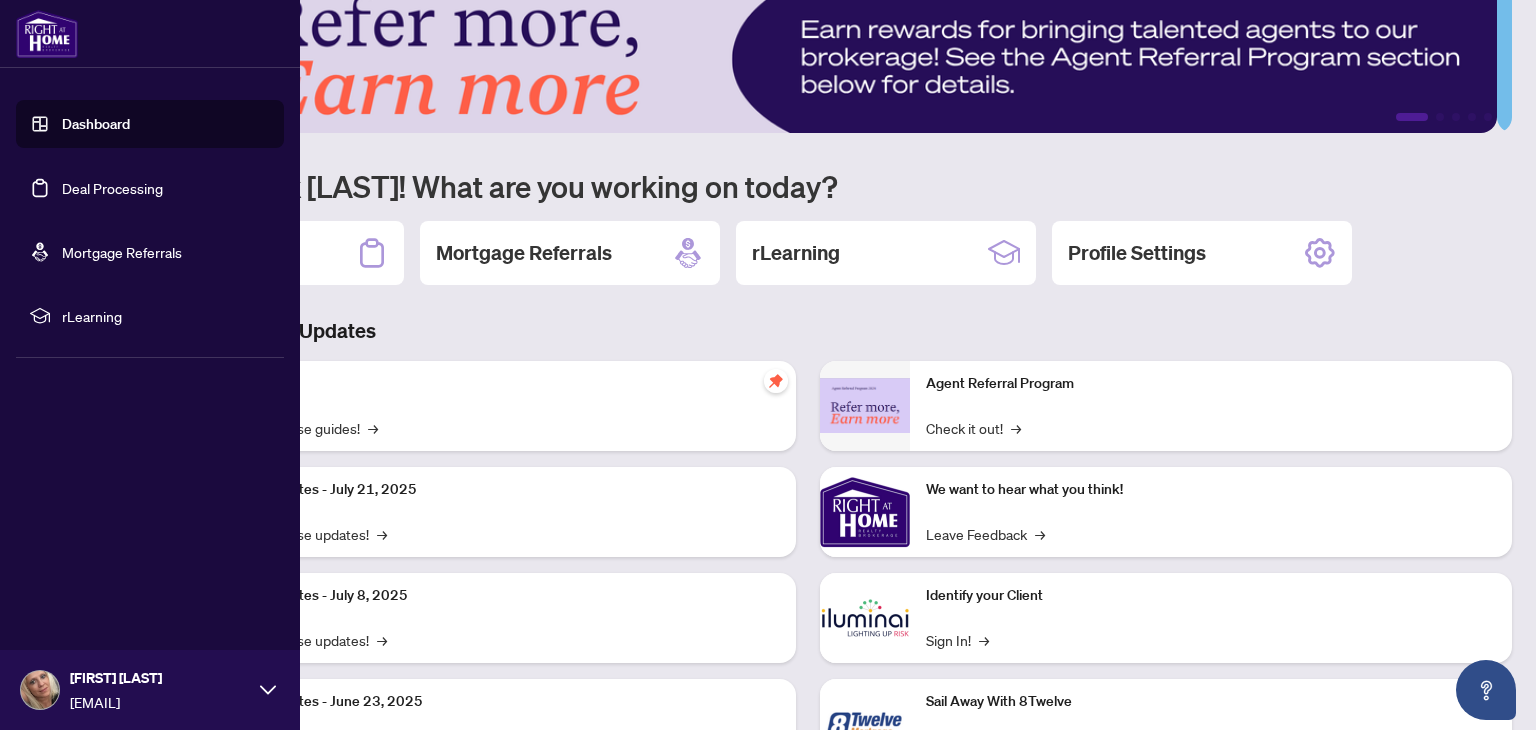 click on "Deal Processing" at bounding box center [112, 188] 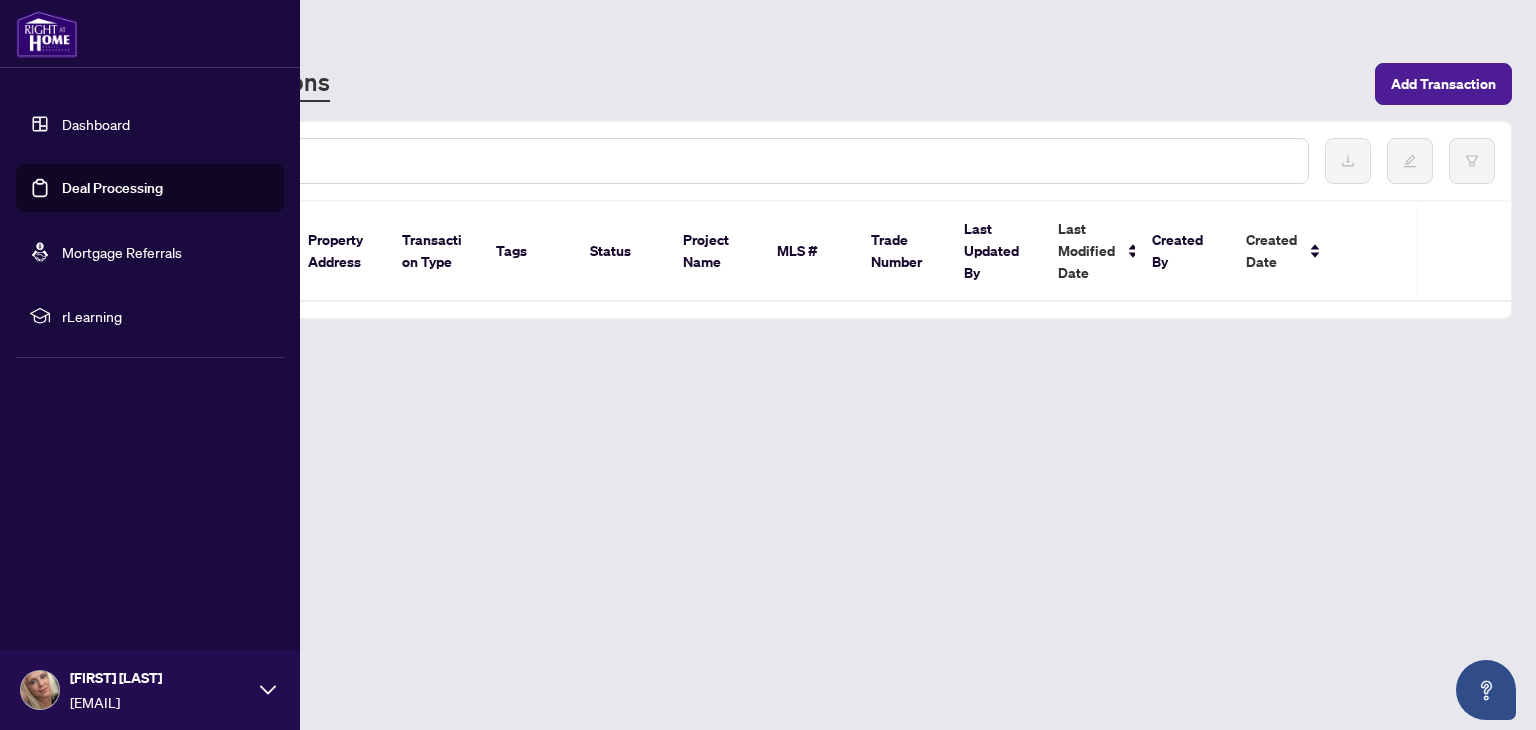 scroll, scrollTop: 0, scrollLeft: 0, axis: both 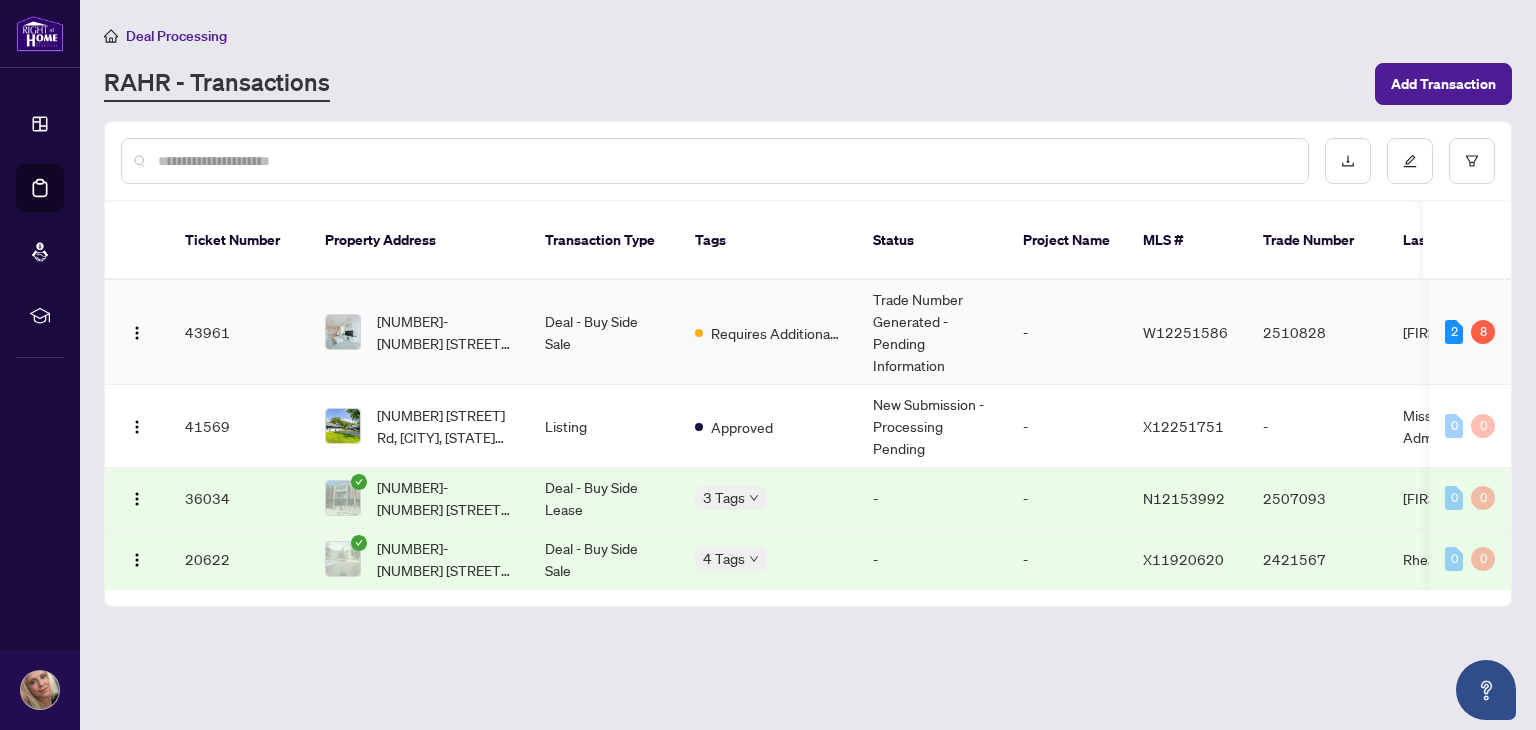 click on "[NUMBER]-[NUMBER] [STREET], [CITY], [STATE] [POSTAL_CODE], Canada" at bounding box center [419, 332] 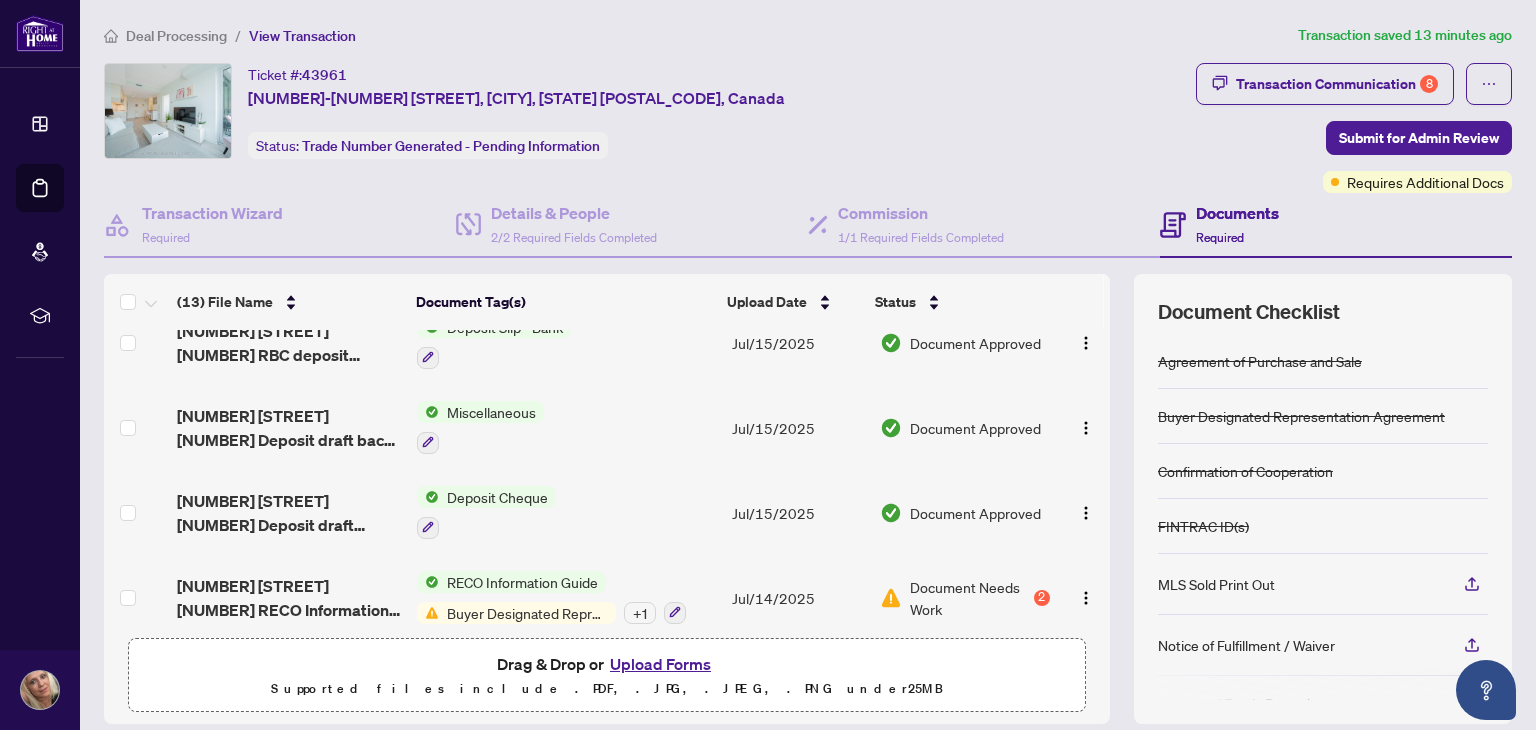 scroll, scrollTop: 796, scrollLeft: 0, axis: vertical 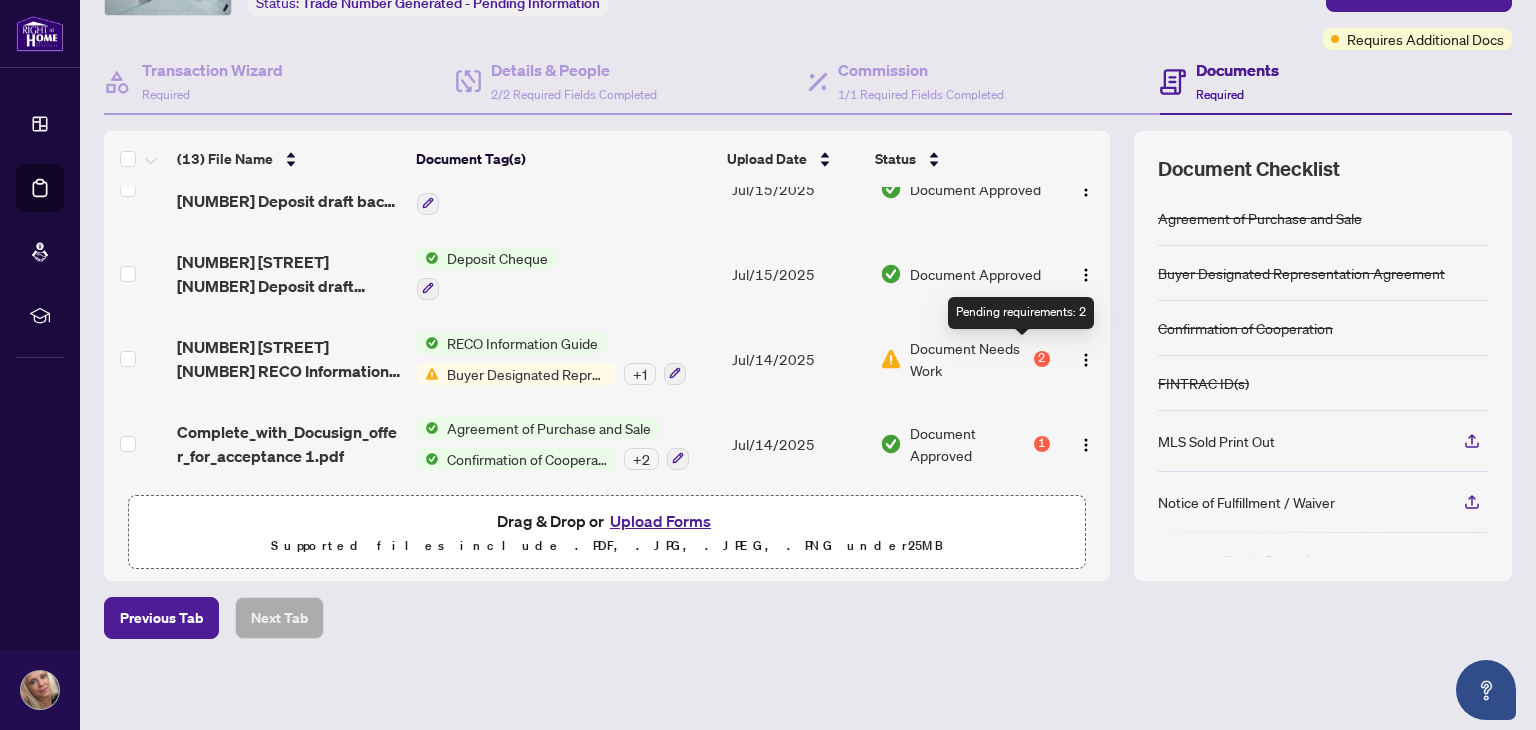 click on "2" at bounding box center [1042, 359] 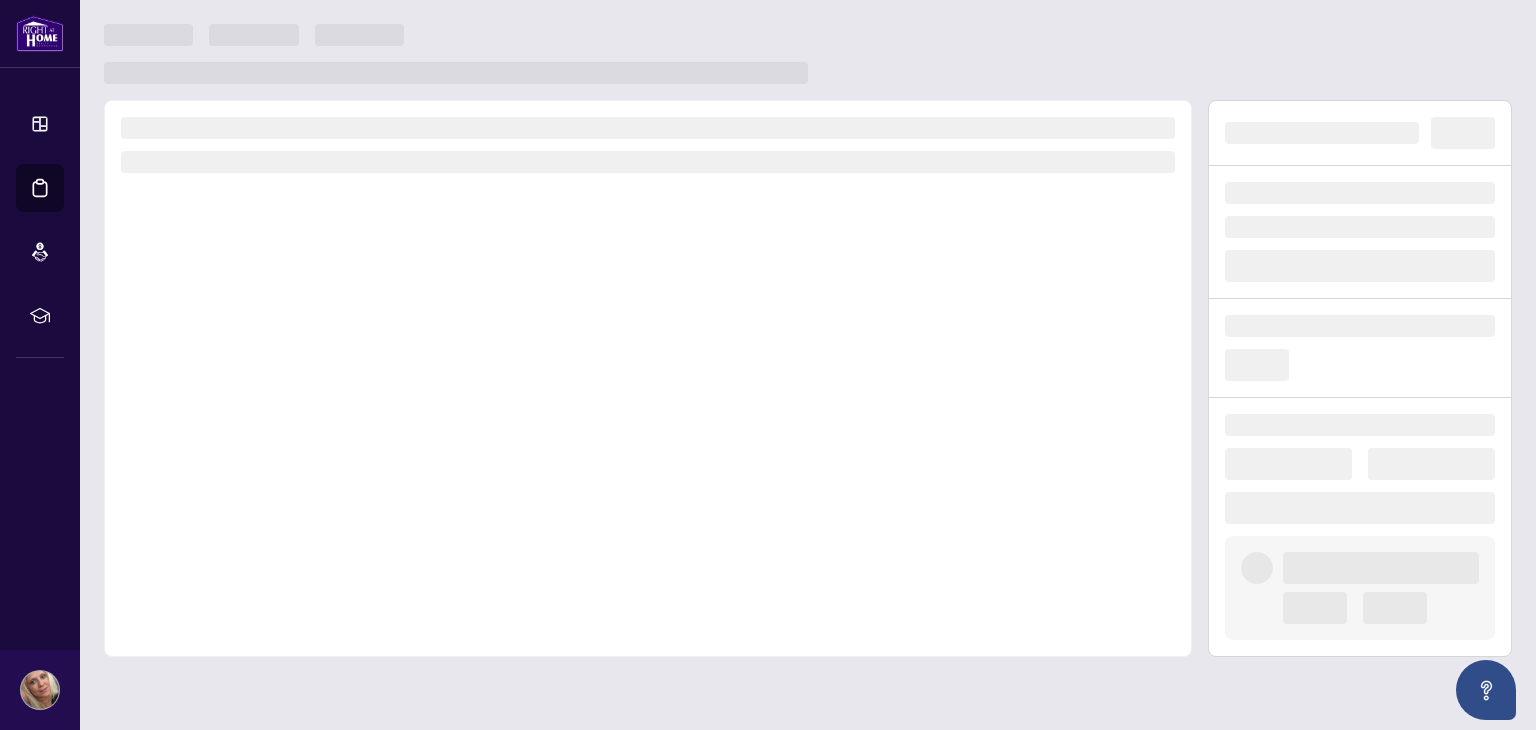 scroll, scrollTop: 0, scrollLeft: 0, axis: both 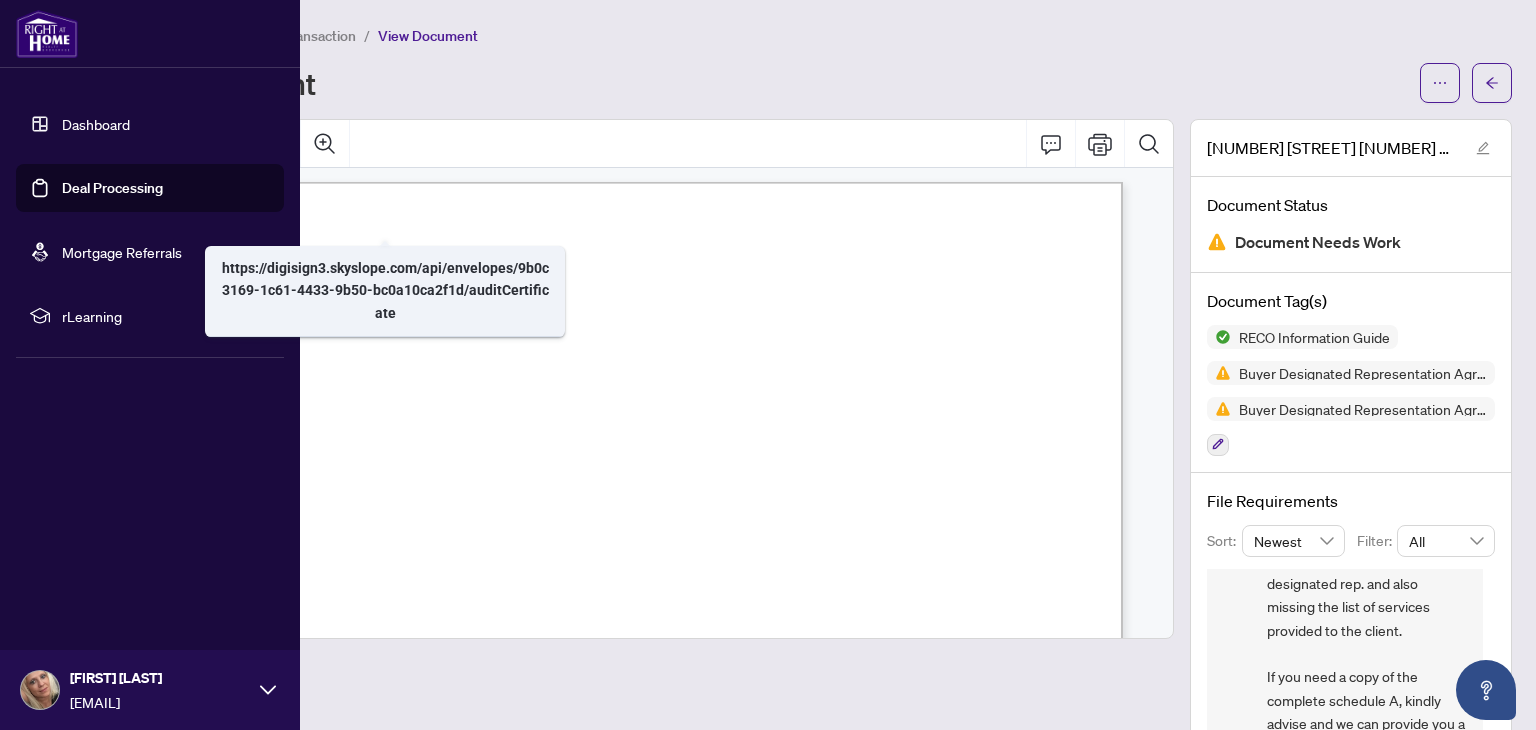 click on "Dashboard" at bounding box center [96, 124] 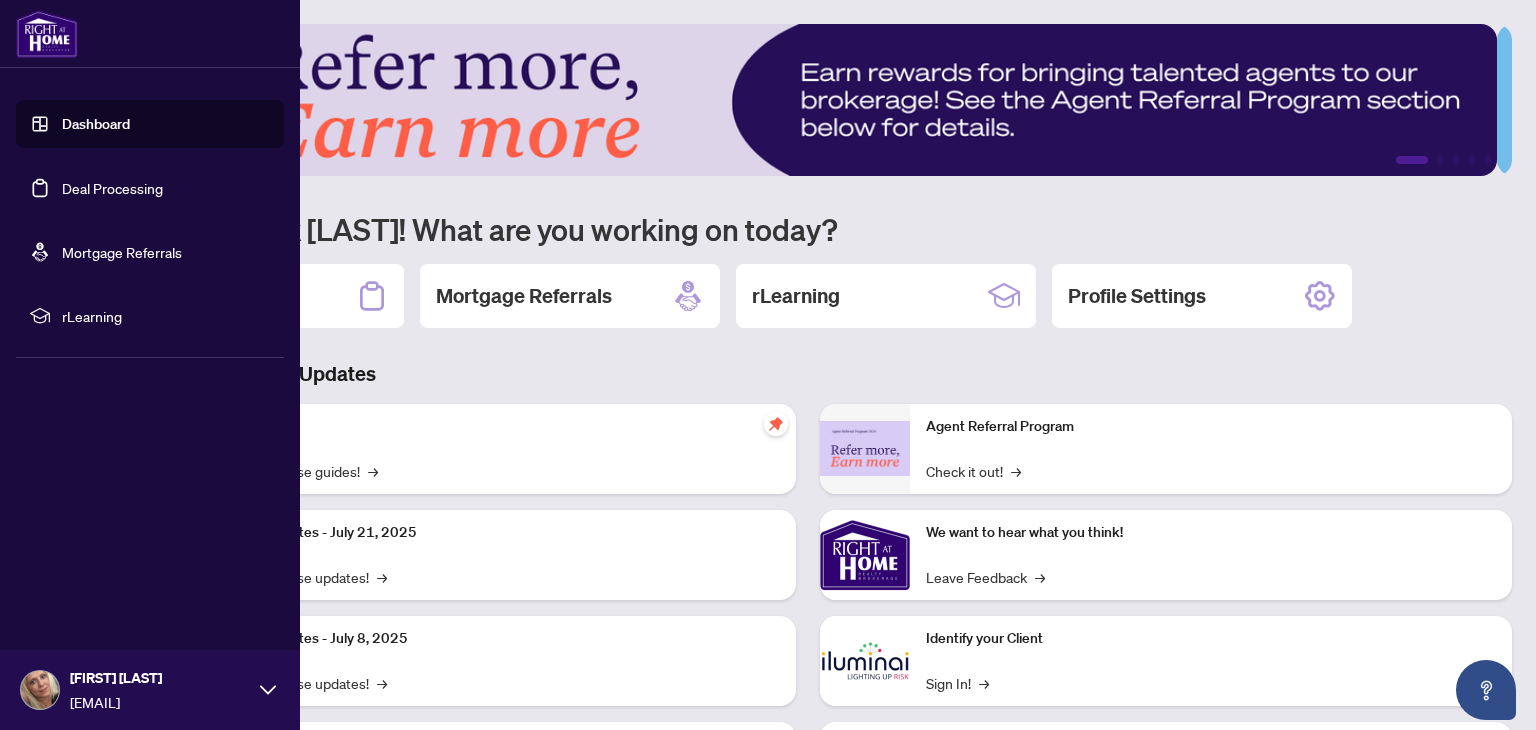 click on "Deal Processing" at bounding box center (112, 188) 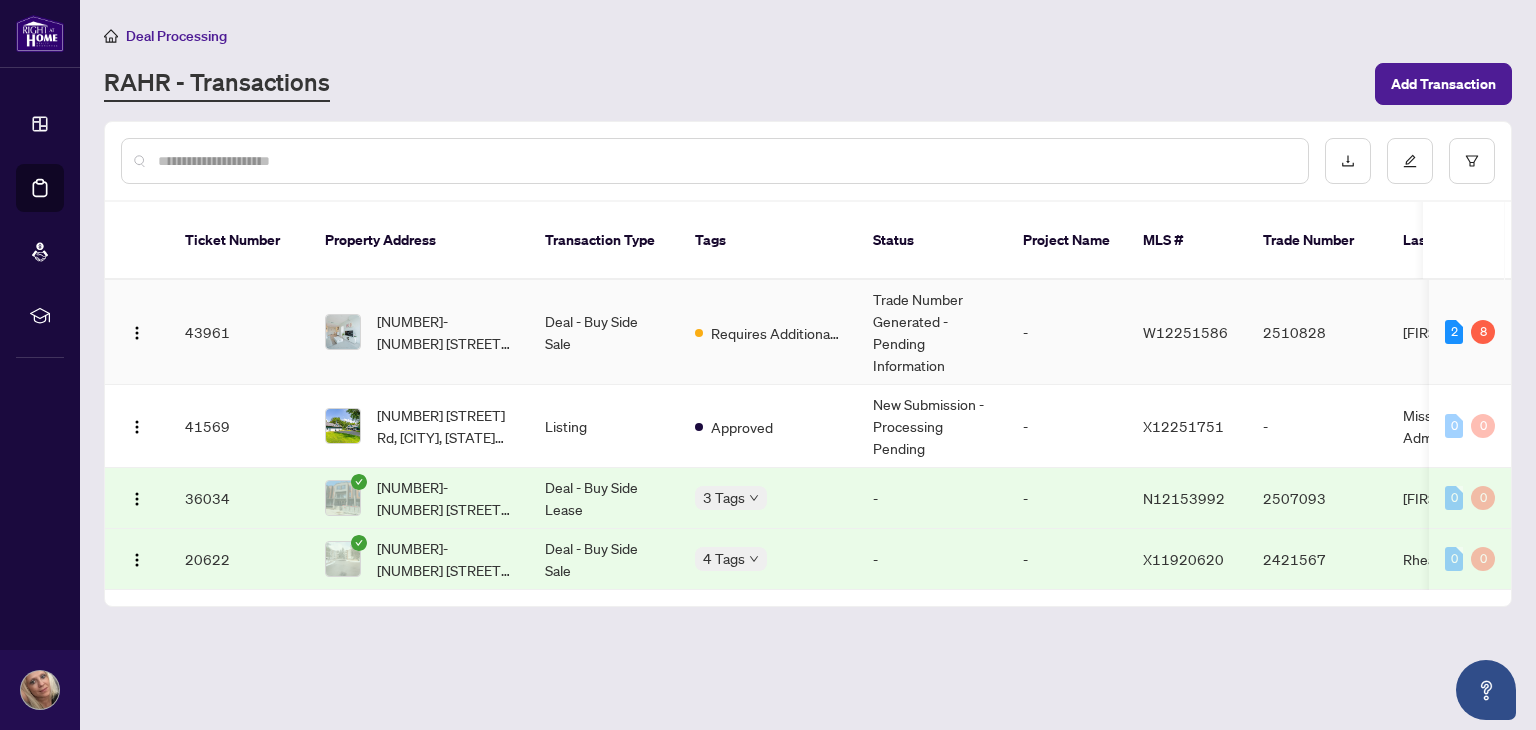 click on "Deal - Buy Side Sale" at bounding box center [604, 332] 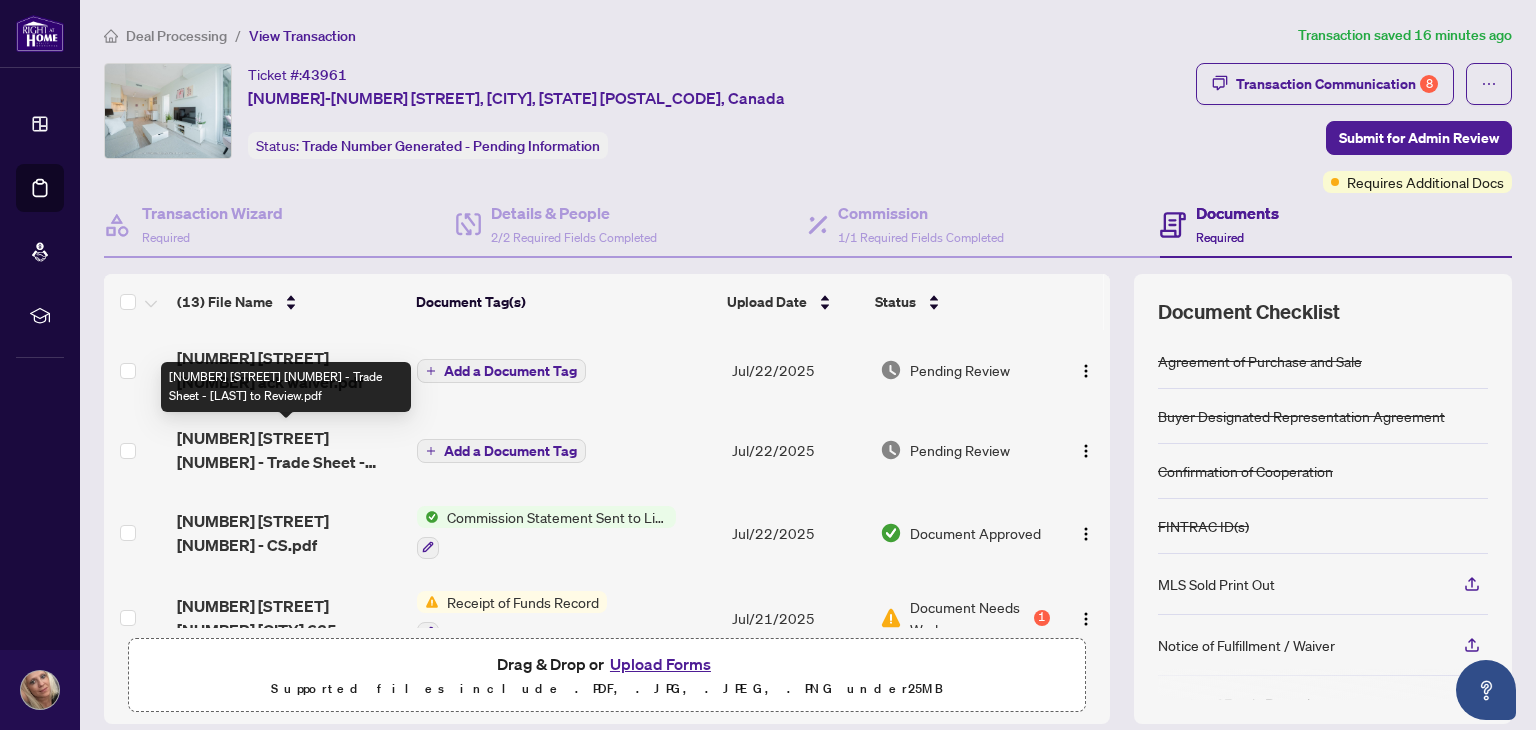 click on "[NUMBER] [STREET] [NUMBER] - Trade Sheet - [LAST] to Review.pdf" at bounding box center (289, 450) 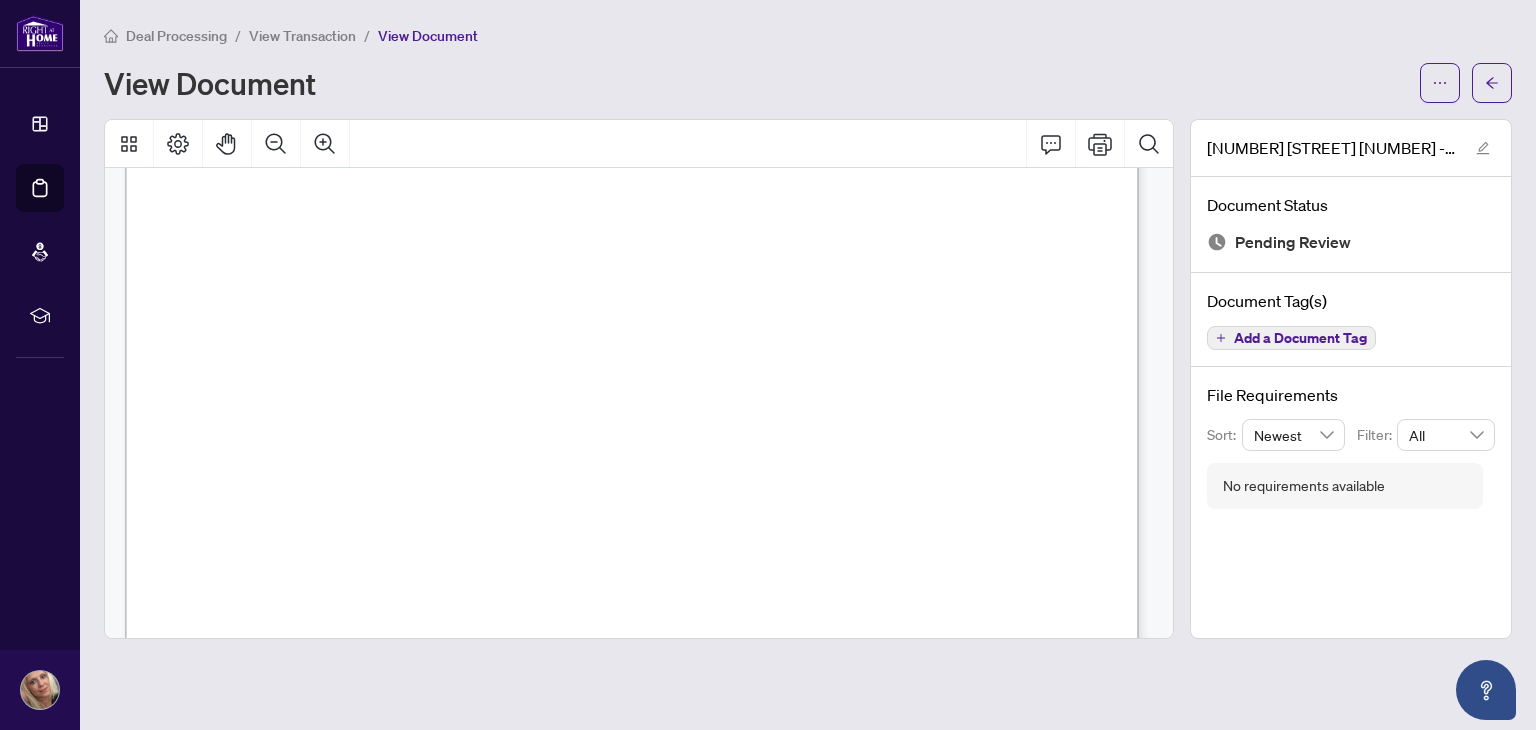 scroll, scrollTop: 700, scrollLeft: 0, axis: vertical 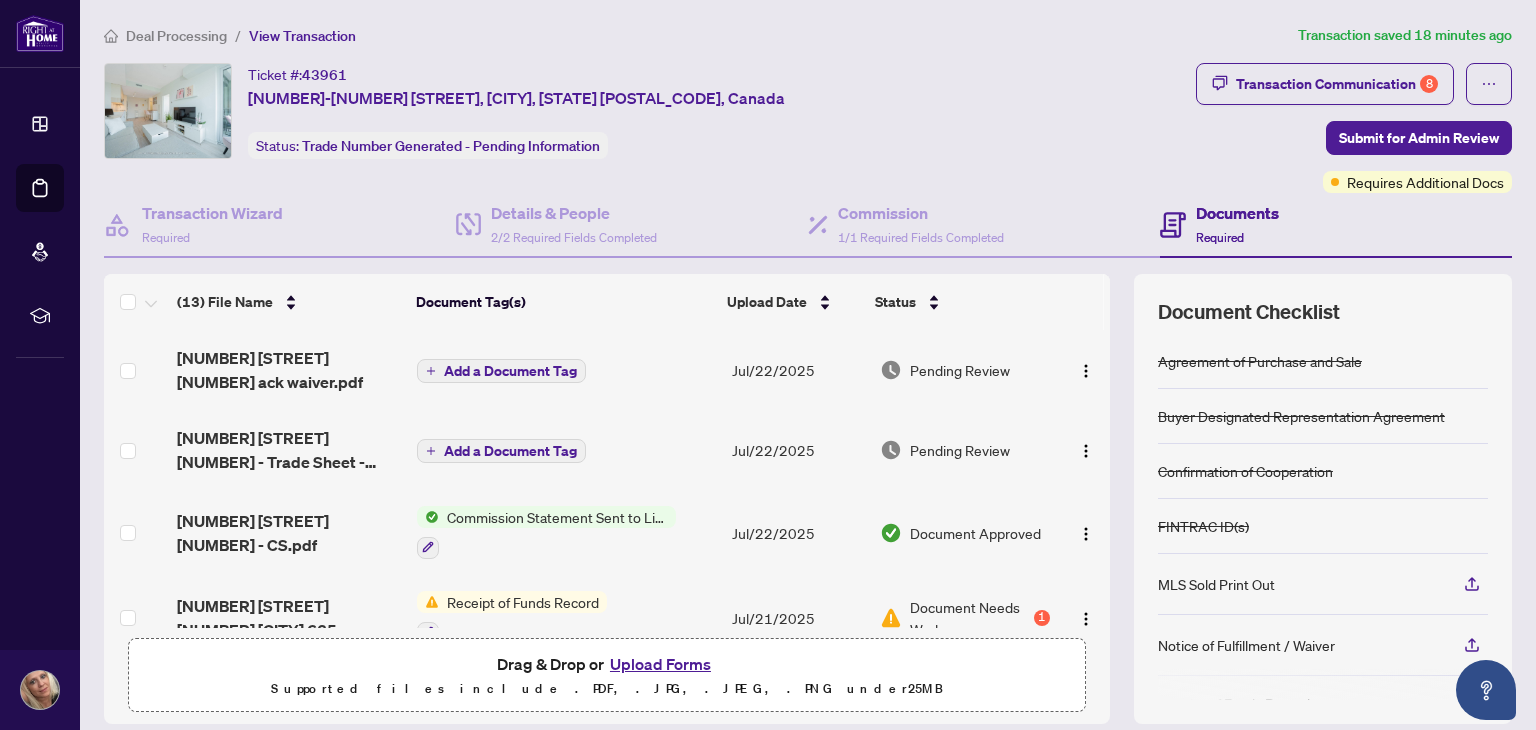 click at bounding box center [1084, 450] 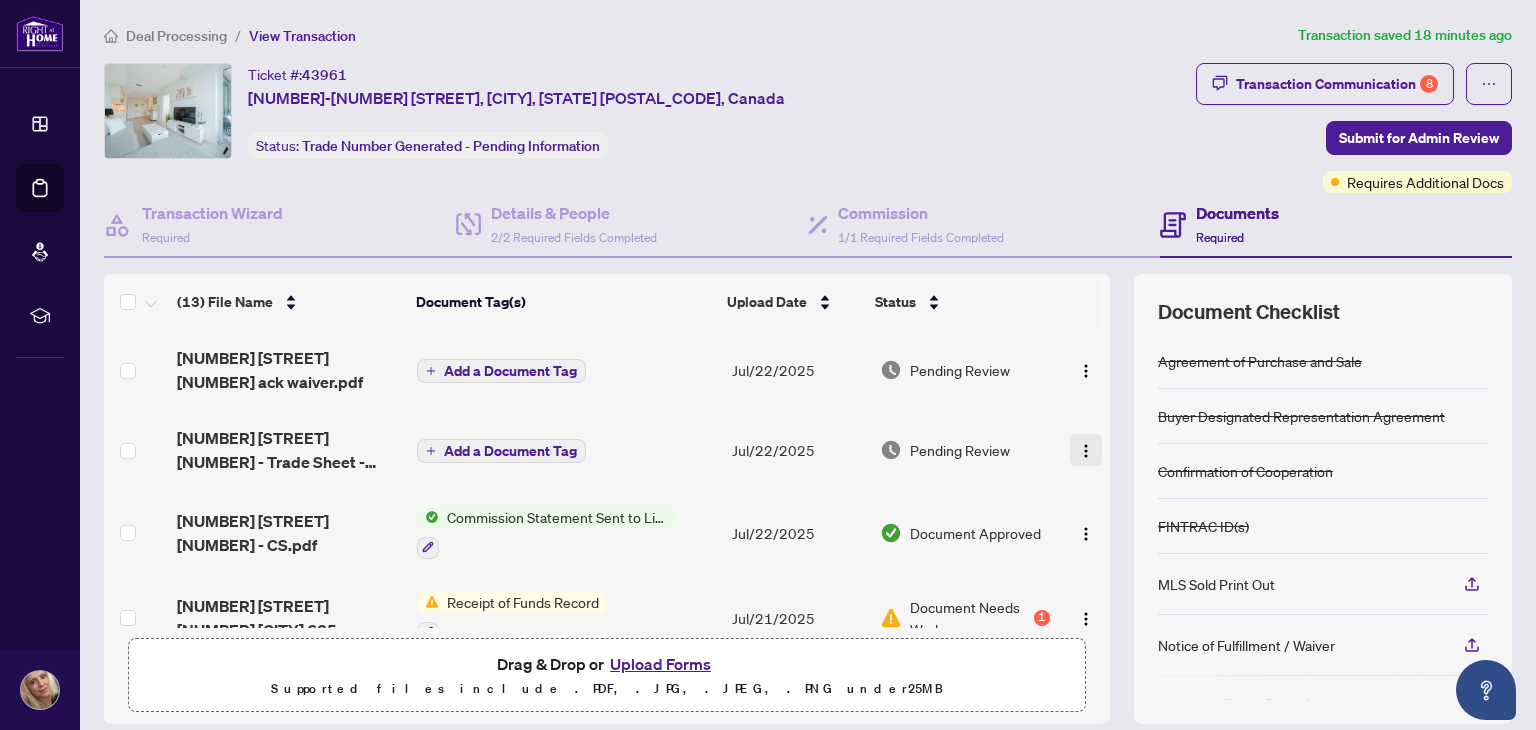 click at bounding box center (1086, 451) 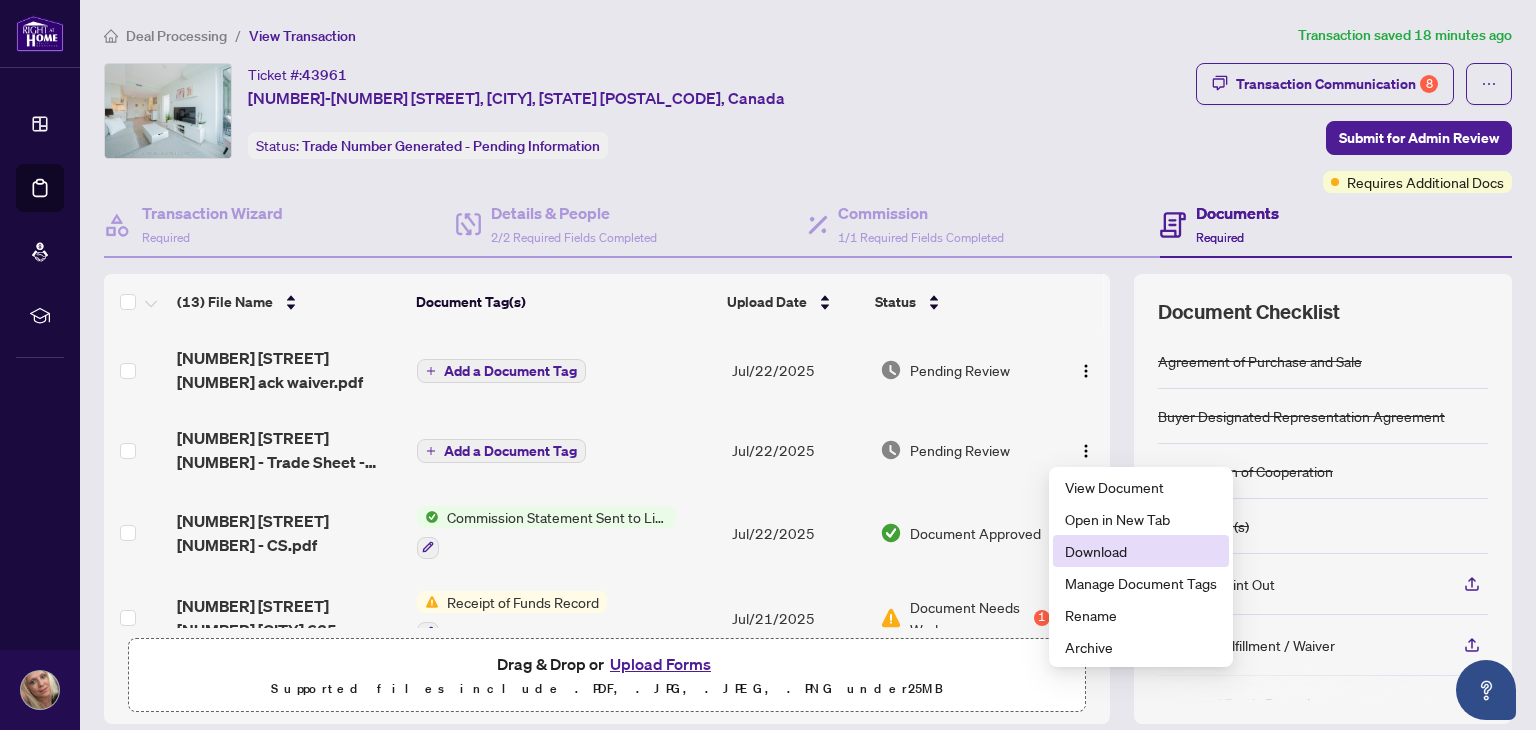 click on "Download" at bounding box center (1141, 551) 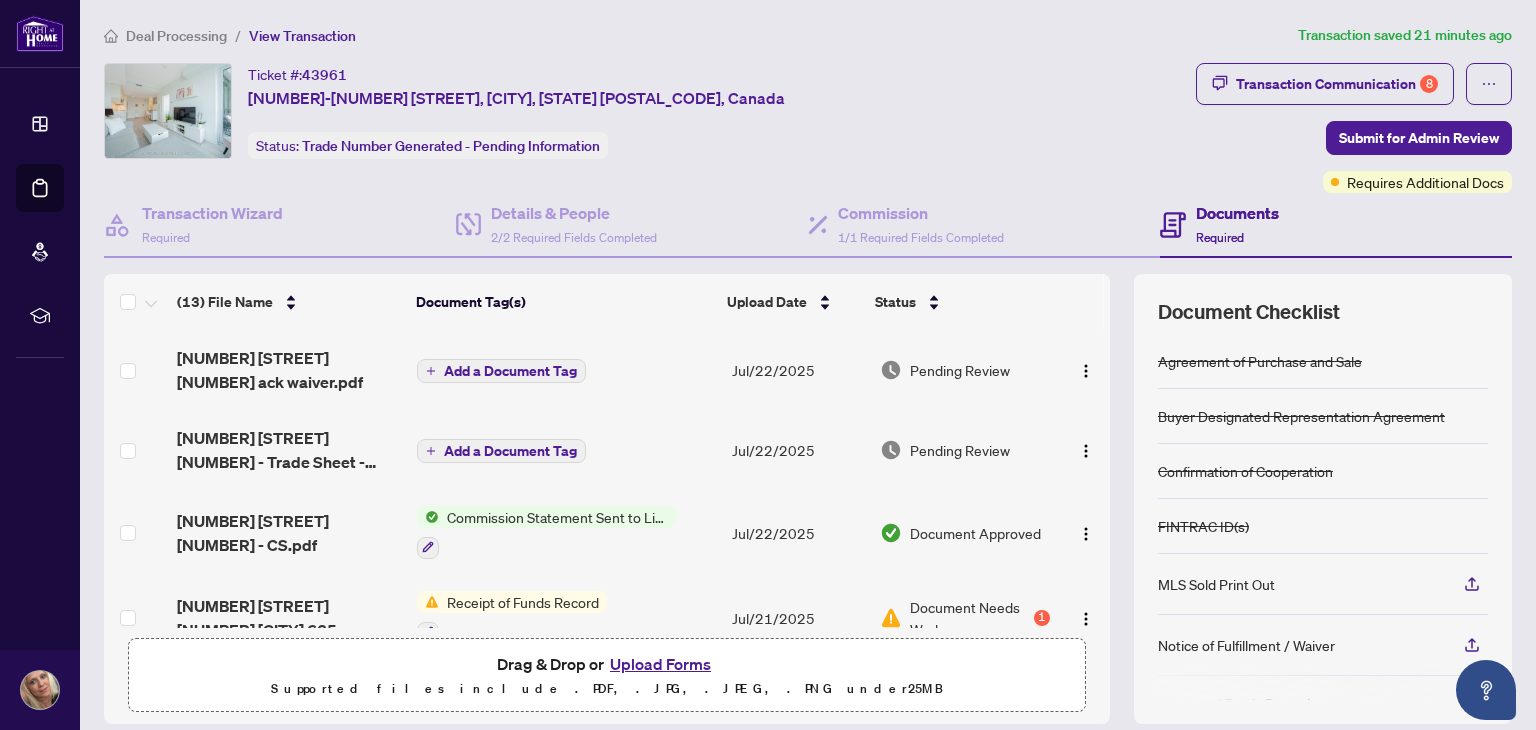 click on "Upload Forms" at bounding box center [660, 664] 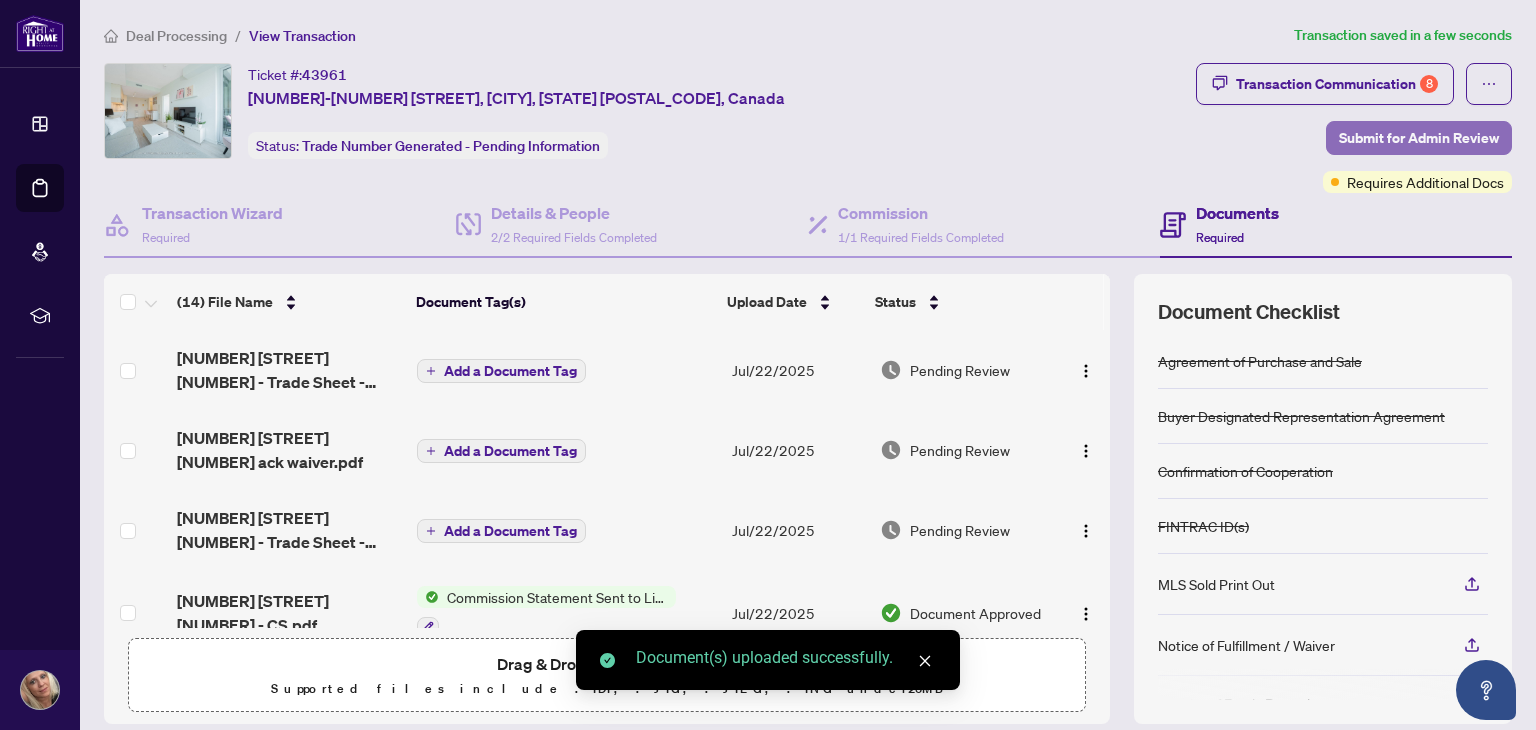 click on "Submit for Admin Review" at bounding box center [1419, 138] 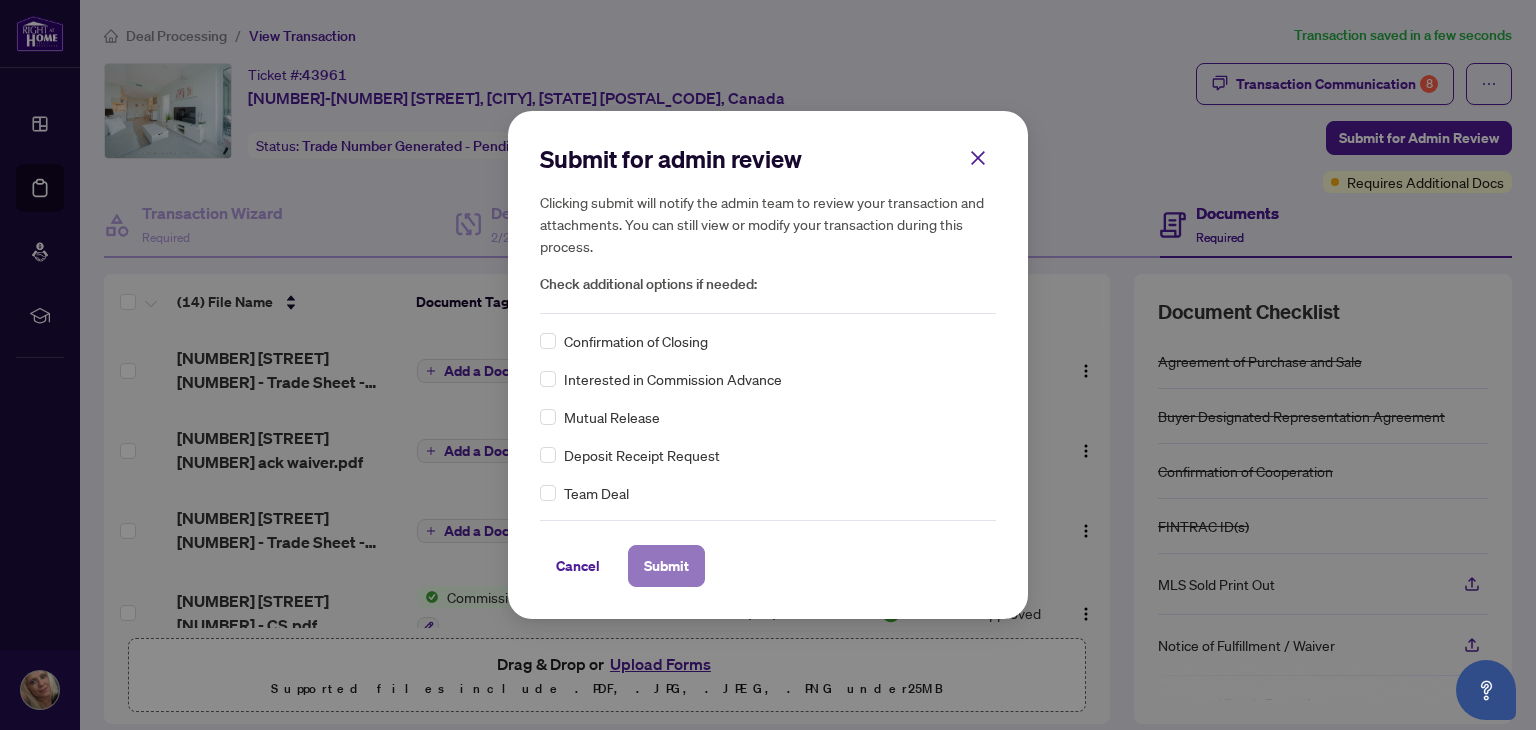 click on "Submit" at bounding box center (666, 566) 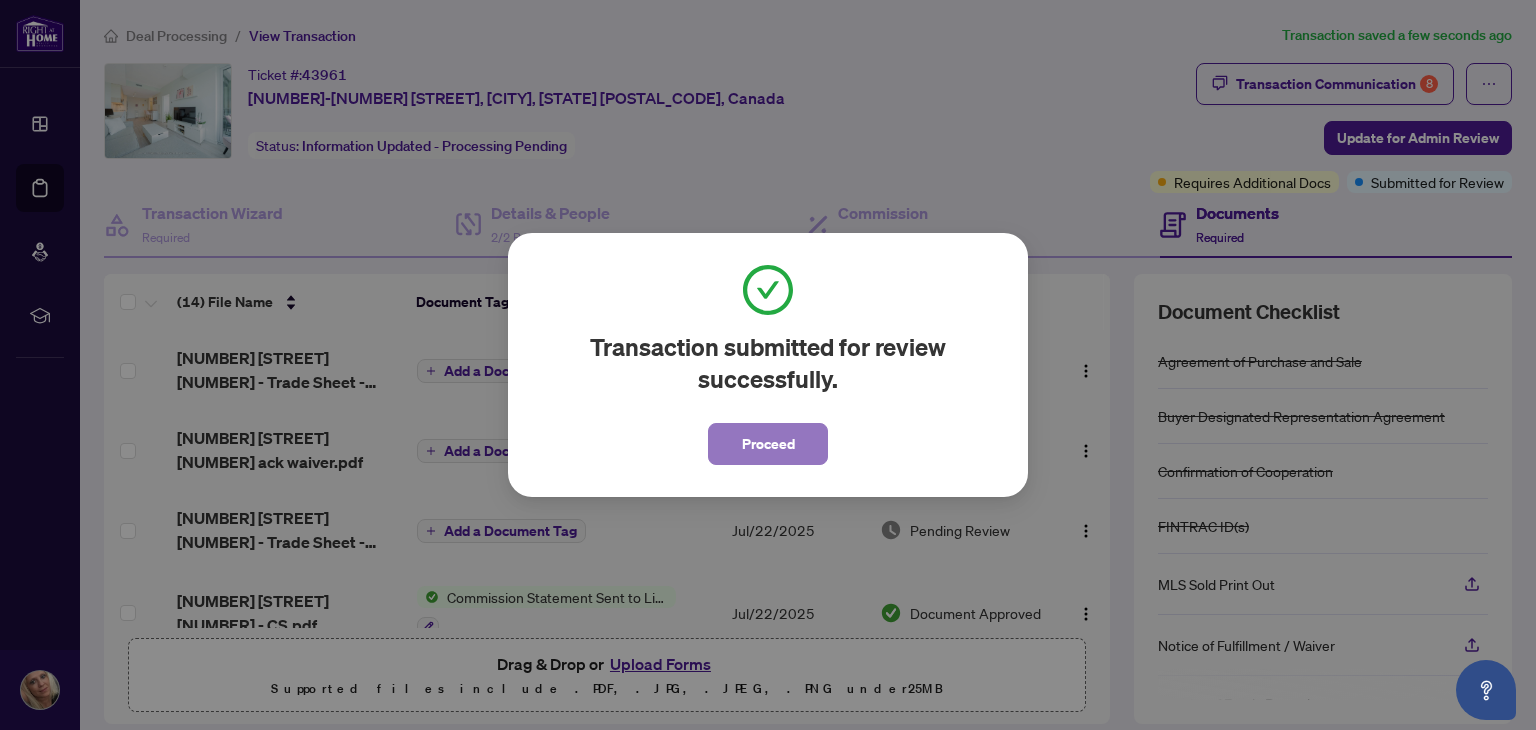click on "Proceed" at bounding box center (768, 444) 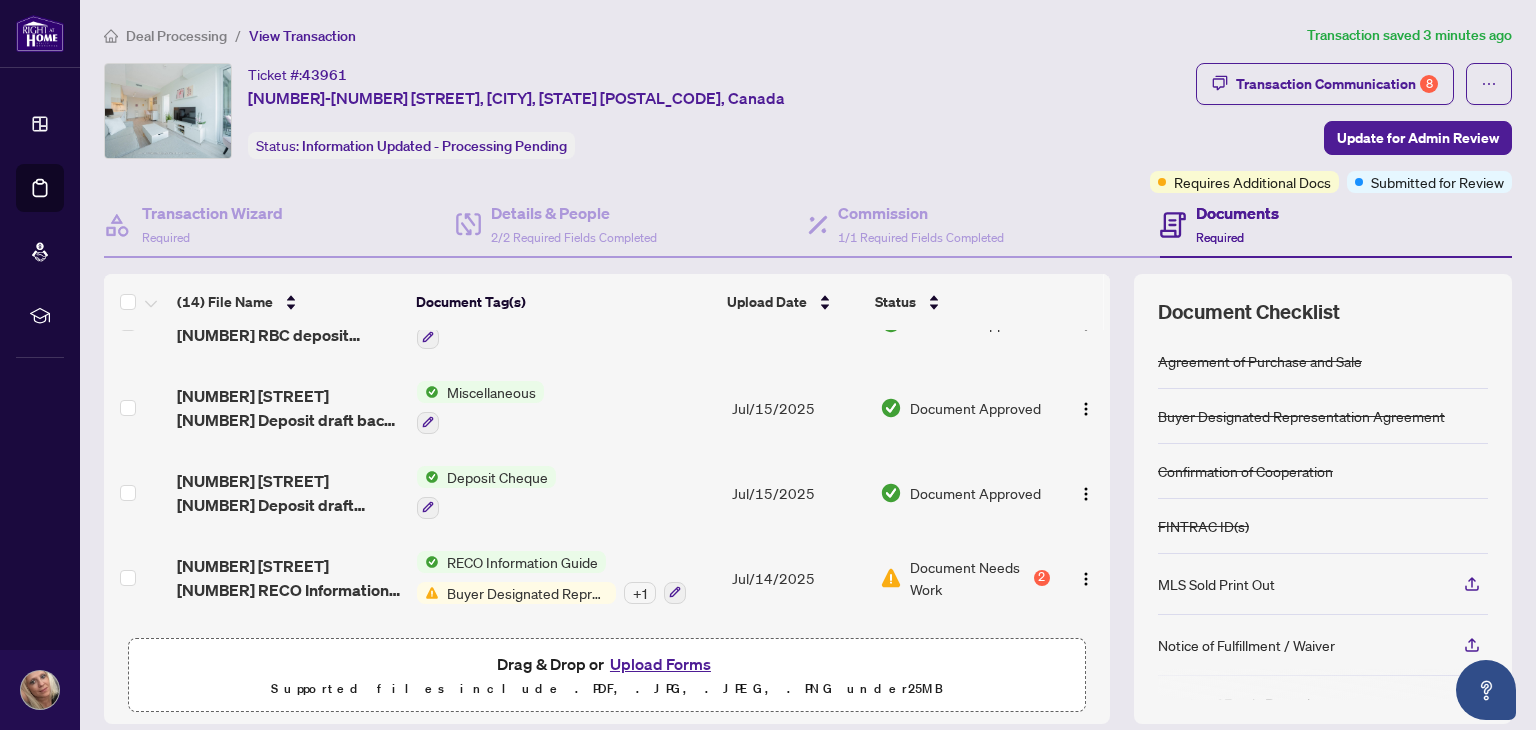 scroll, scrollTop: 876, scrollLeft: 0, axis: vertical 